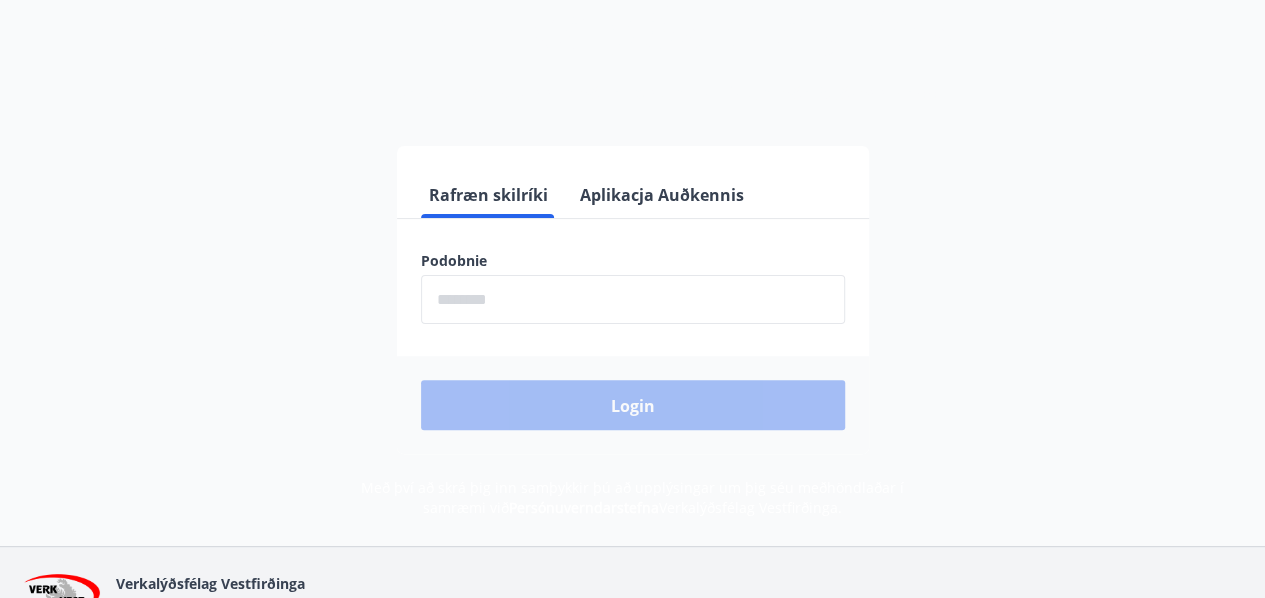 scroll, scrollTop: 200, scrollLeft: 0, axis: vertical 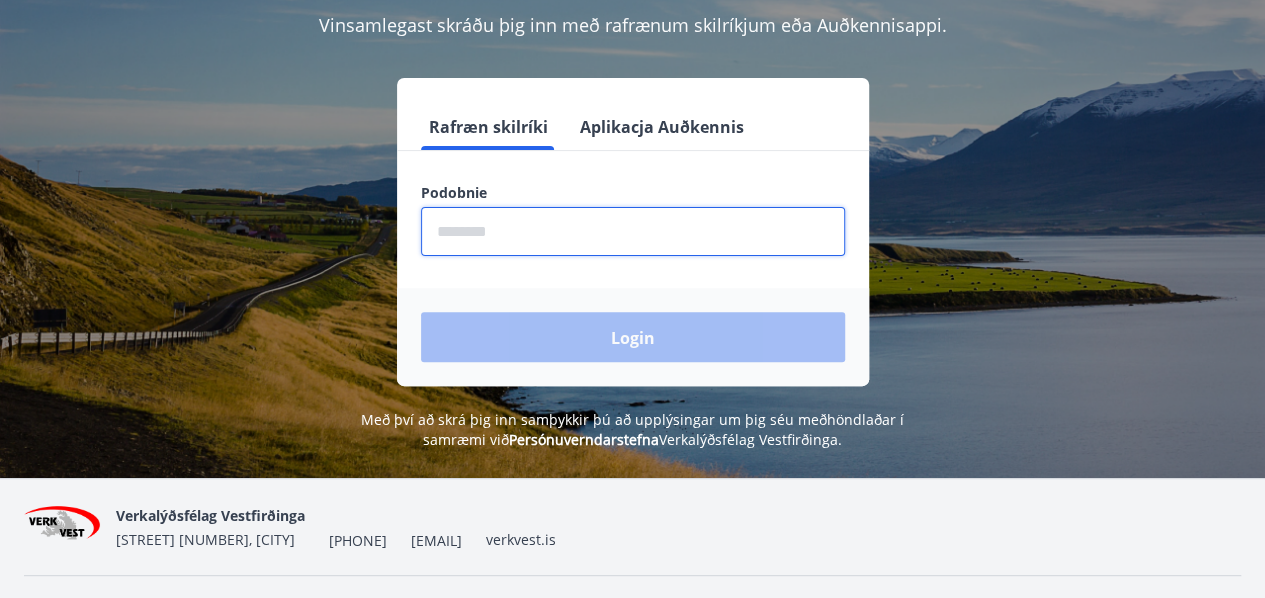 click at bounding box center [633, 231] 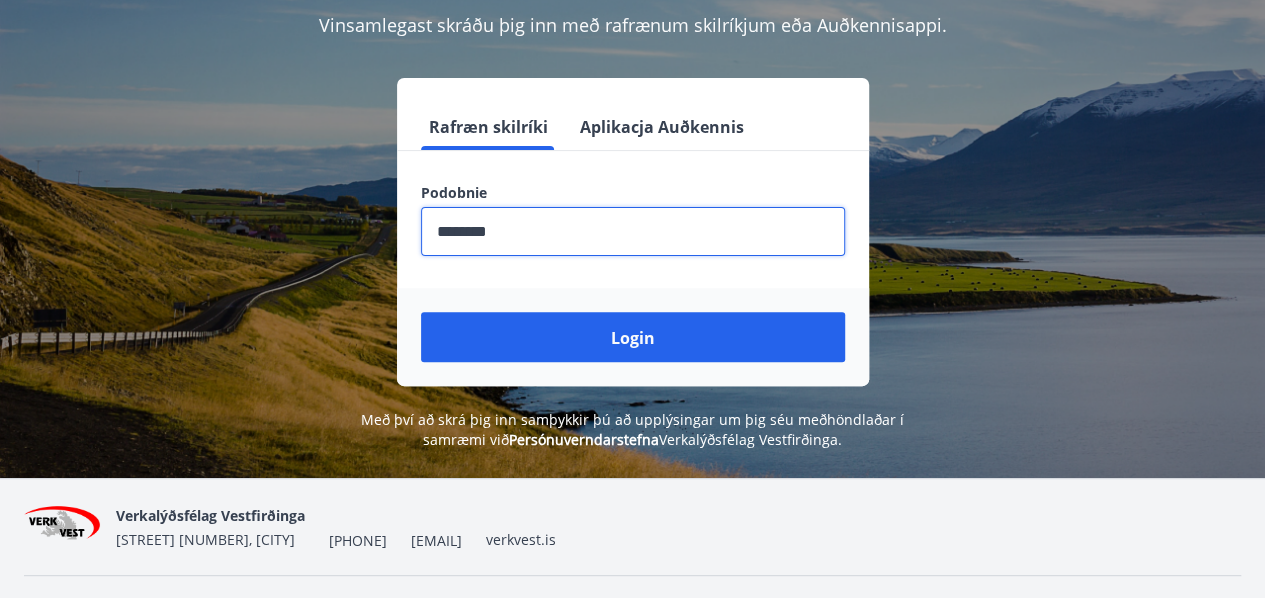 type on "********" 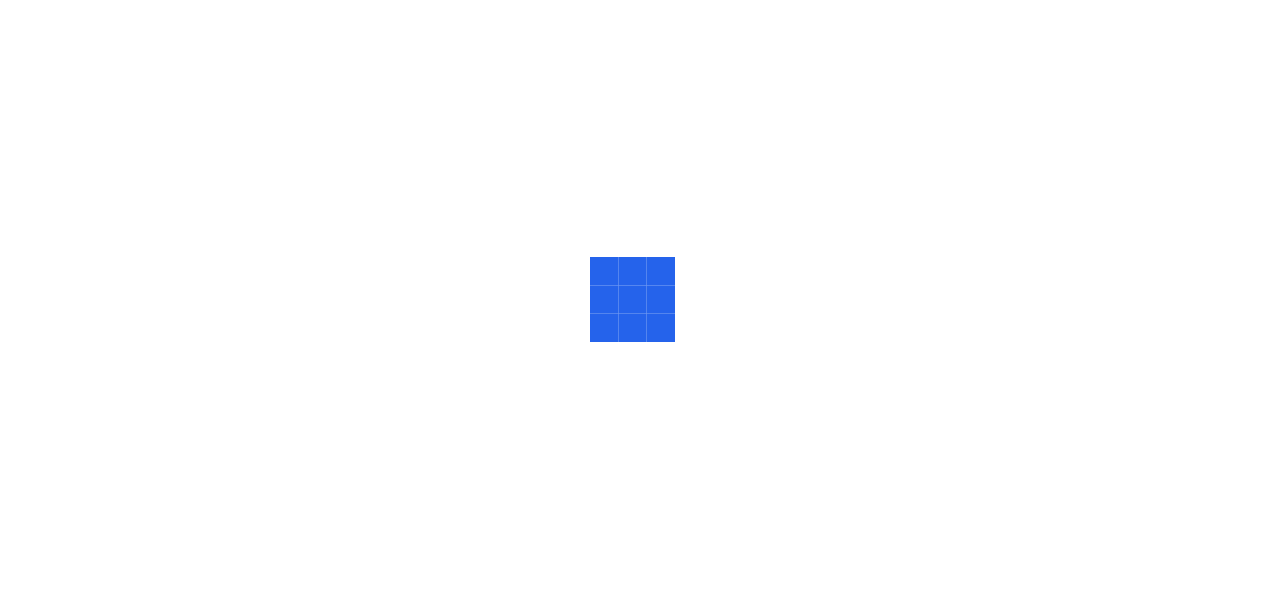 scroll, scrollTop: 0, scrollLeft: 0, axis: both 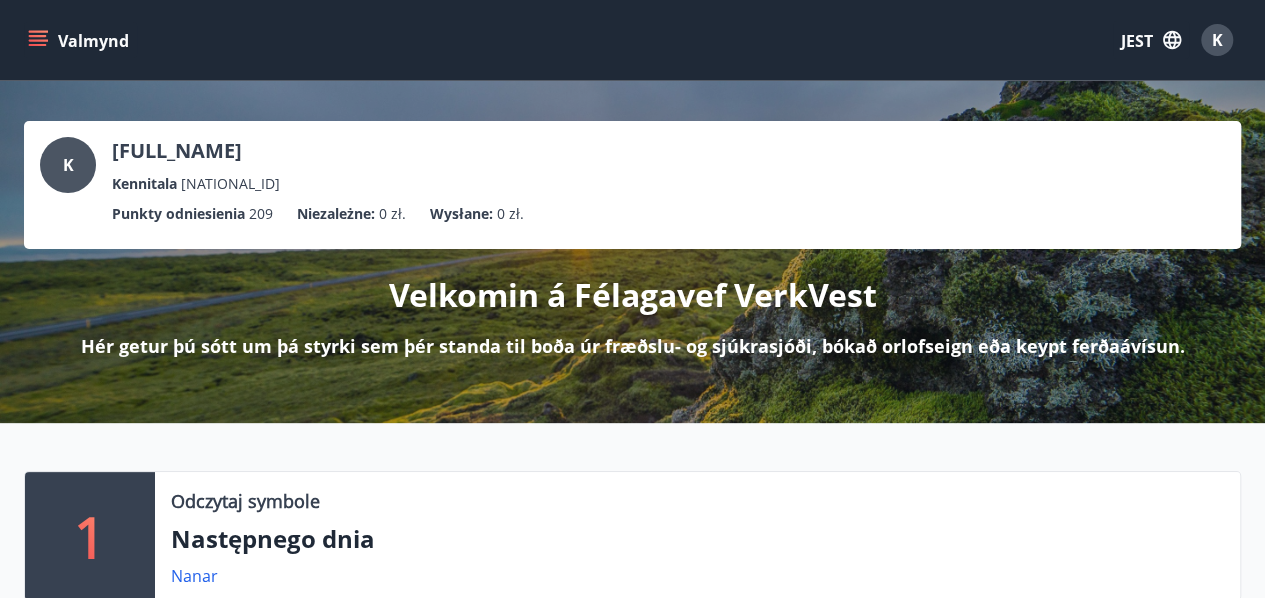 click at bounding box center [40, 40] 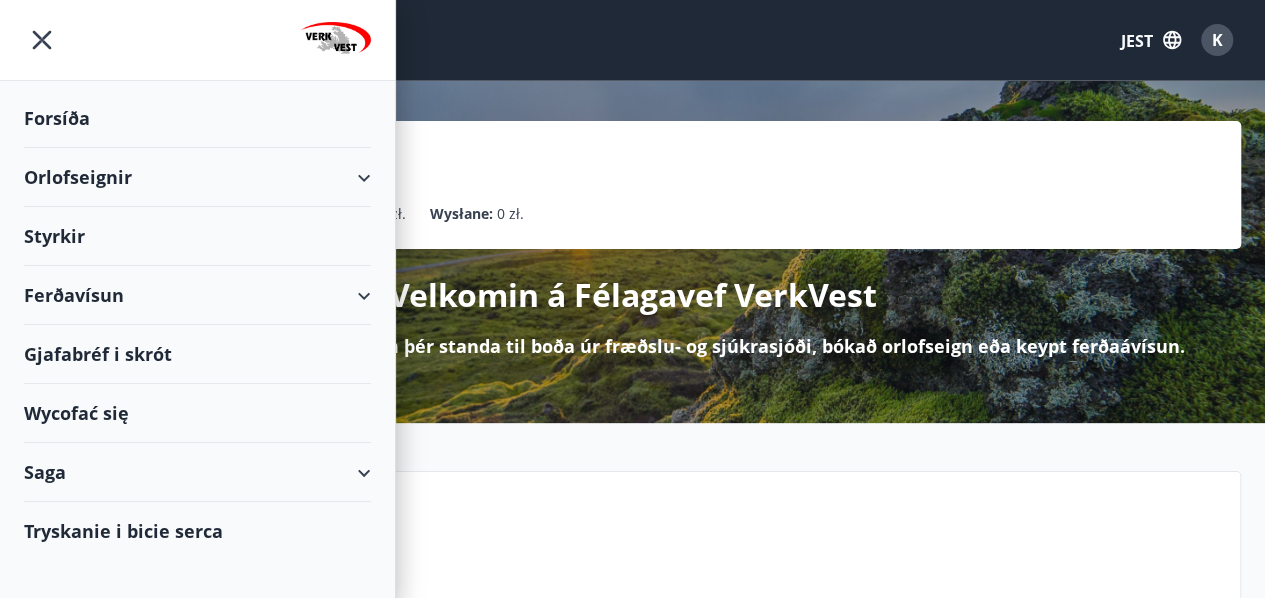 scroll, scrollTop: 100, scrollLeft: 0, axis: vertical 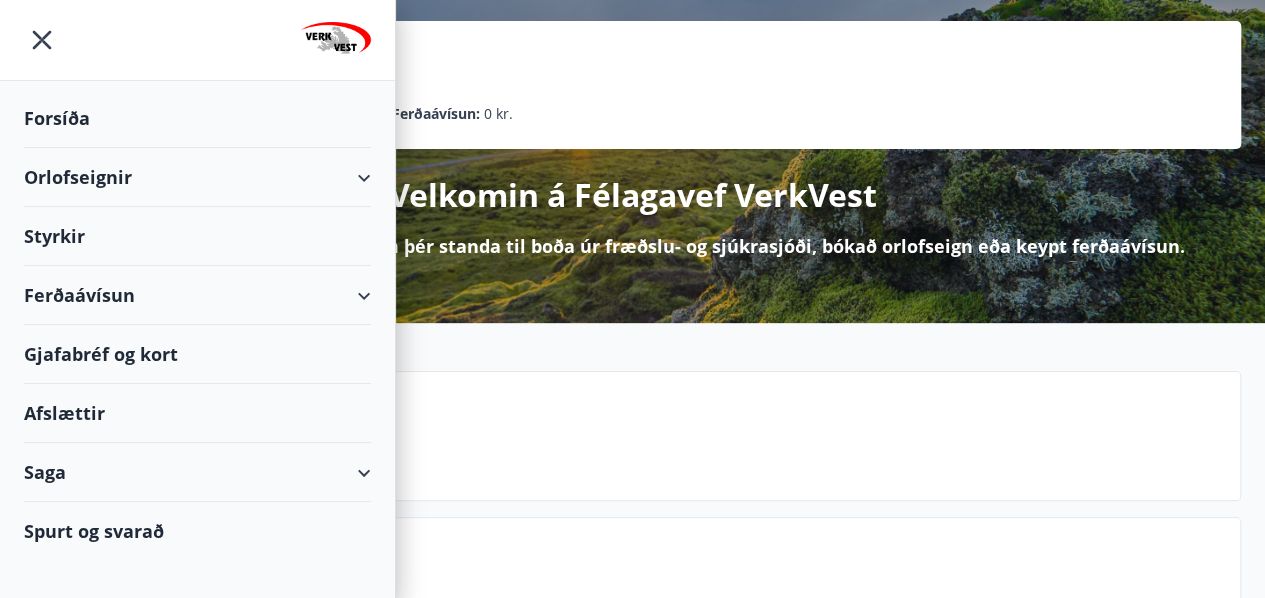click on "Styrkir" at bounding box center [197, 118] 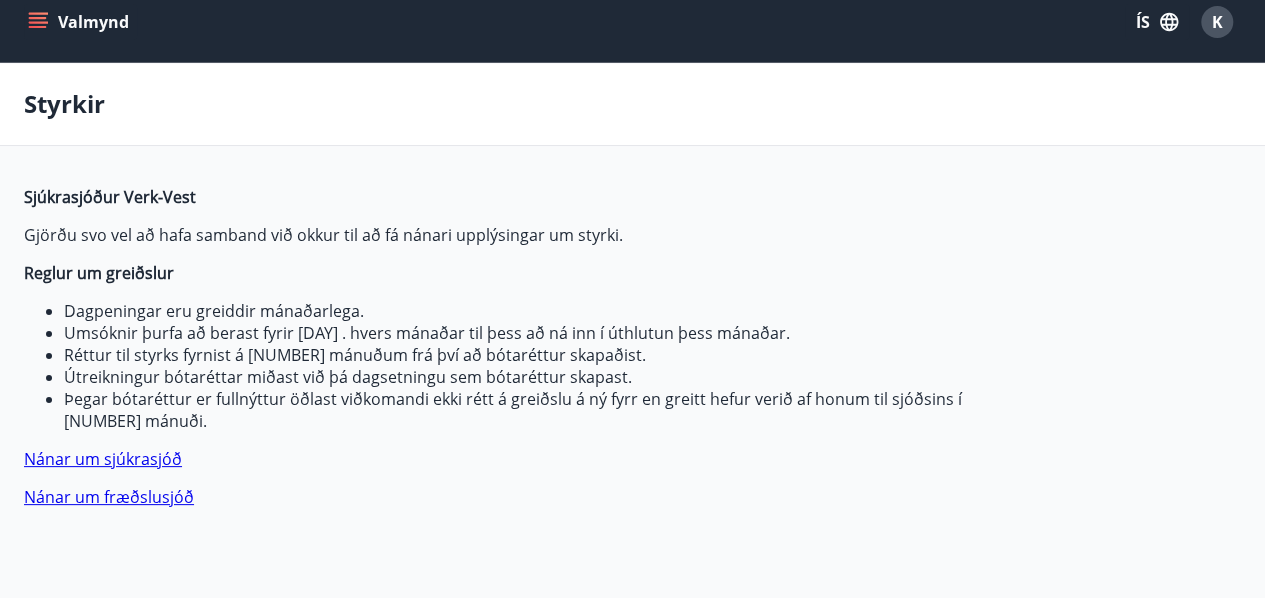 scroll, scrollTop: 0, scrollLeft: 0, axis: both 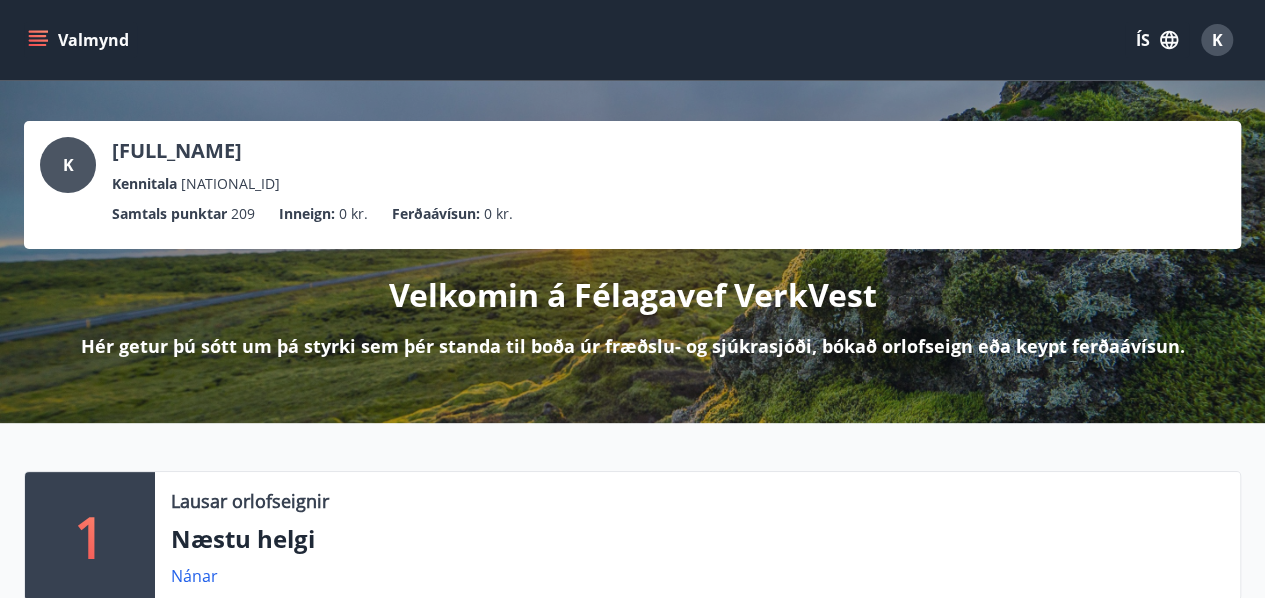 click on "K" at bounding box center [1217, 40] 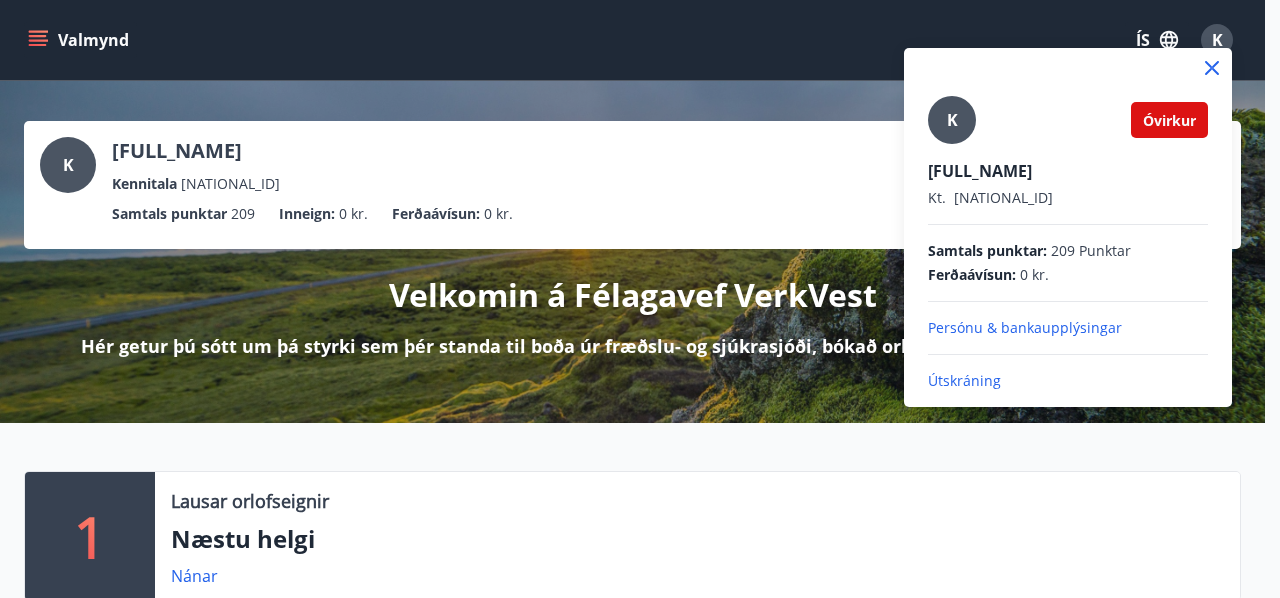 click at bounding box center [640, 299] 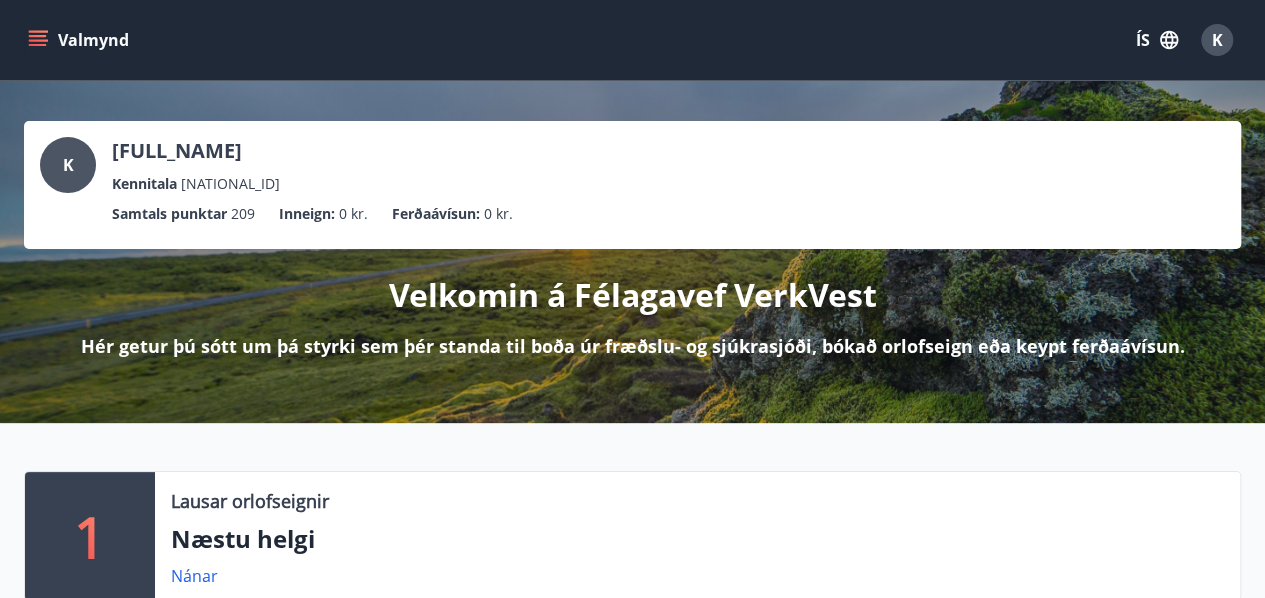 click at bounding box center [38, 40] 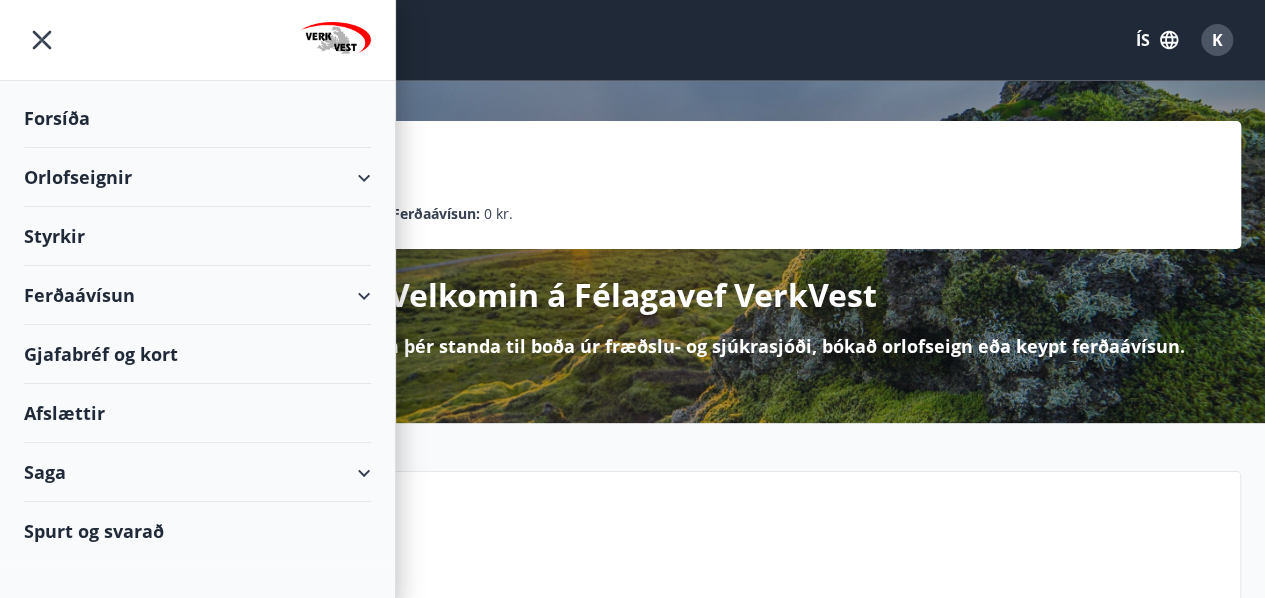 click on "Orlofseignir" at bounding box center [197, 177] 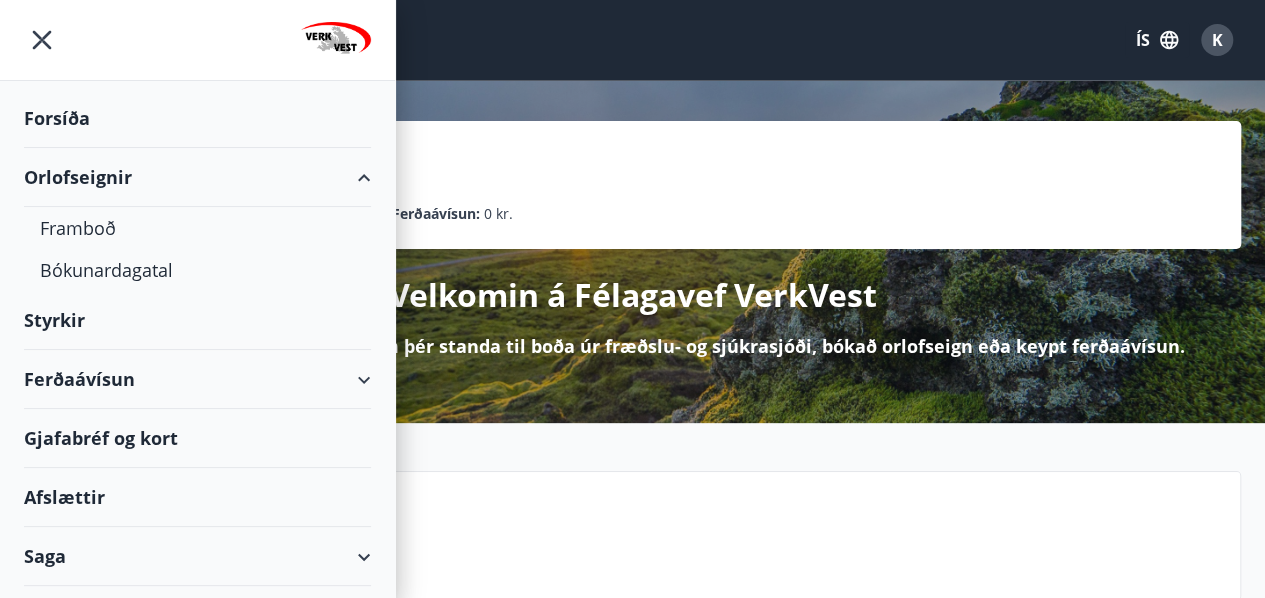 click on "Orlofseignir" at bounding box center [197, 177] 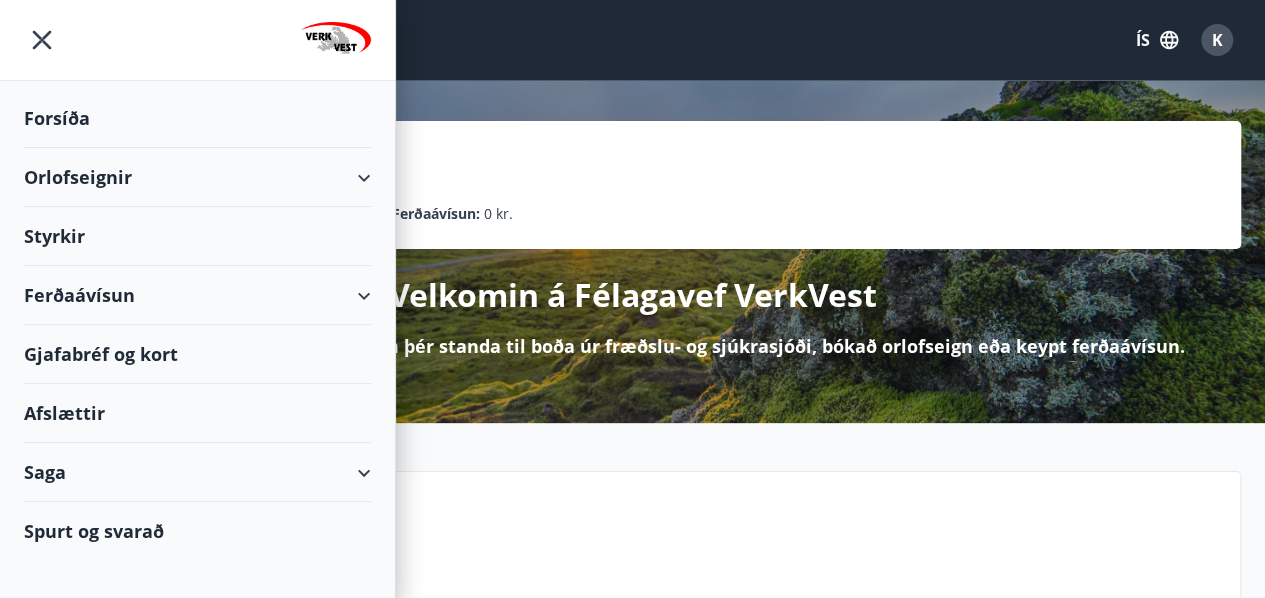 click on "Ferðaávísun" at bounding box center (197, 295) 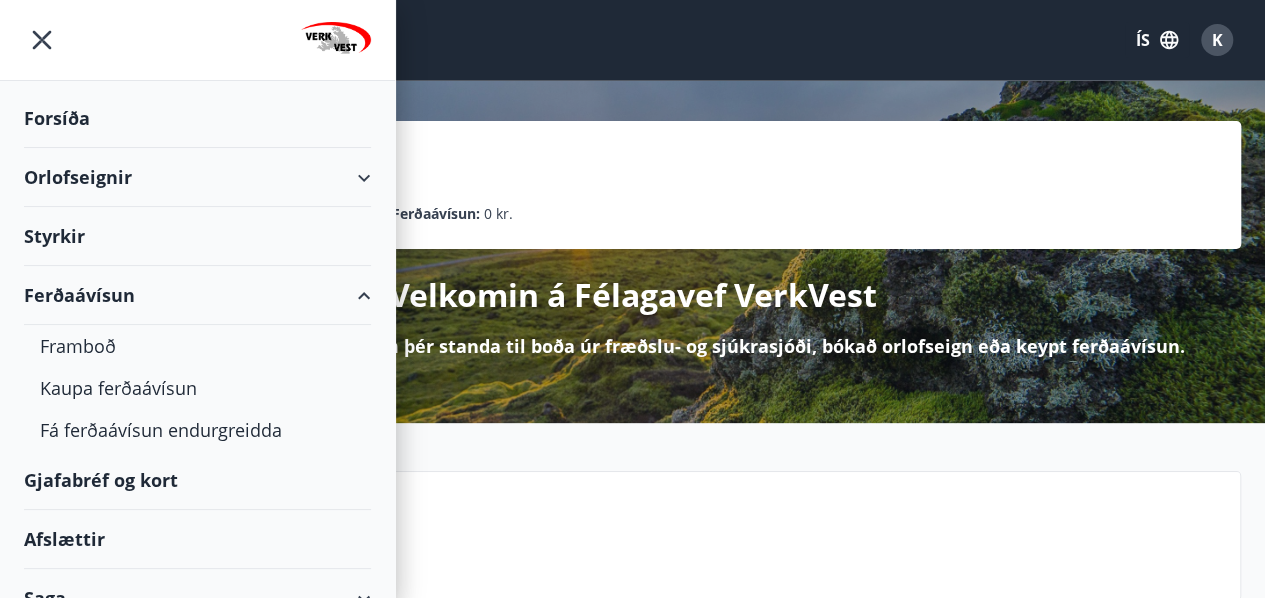 click at bounding box center (364, 296) 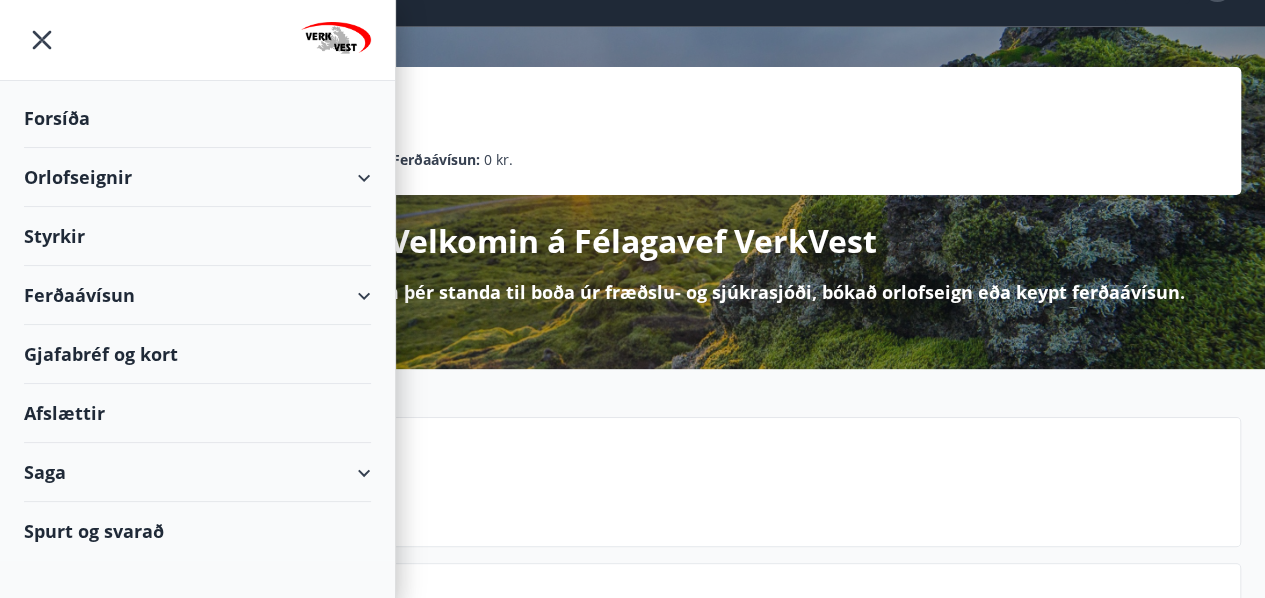 scroll, scrollTop: 100, scrollLeft: 0, axis: vertical 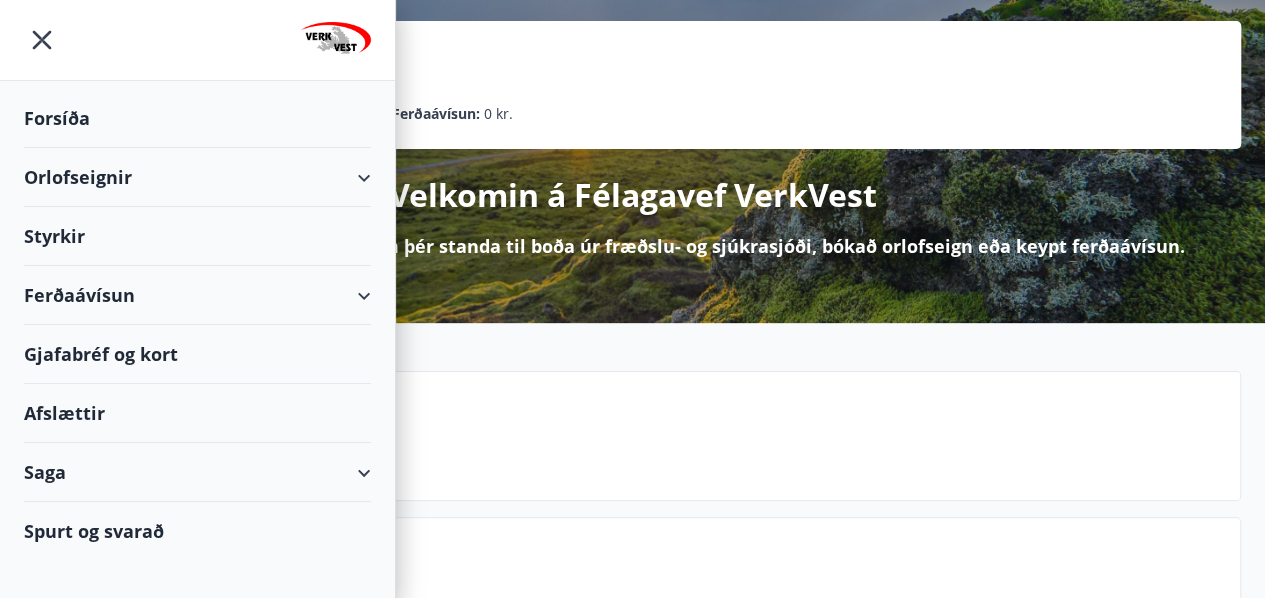 click on "Saga" at bounding box center [197, 472] 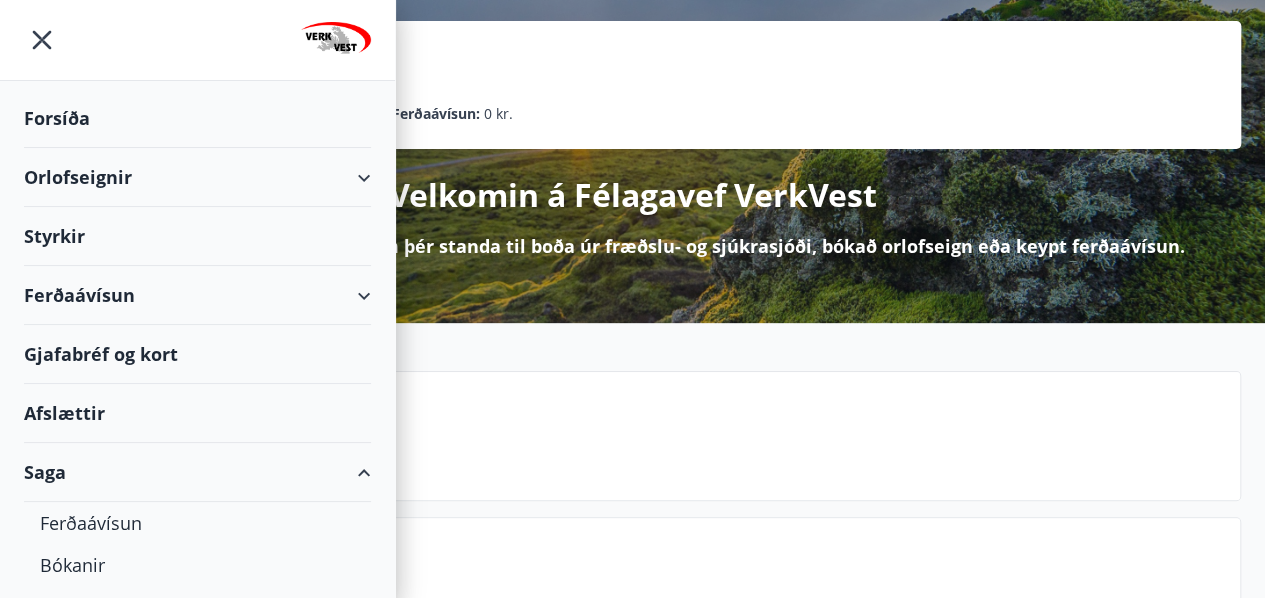 scroll, scrollTop: 253, scrollLeft: 0, axis: vertical 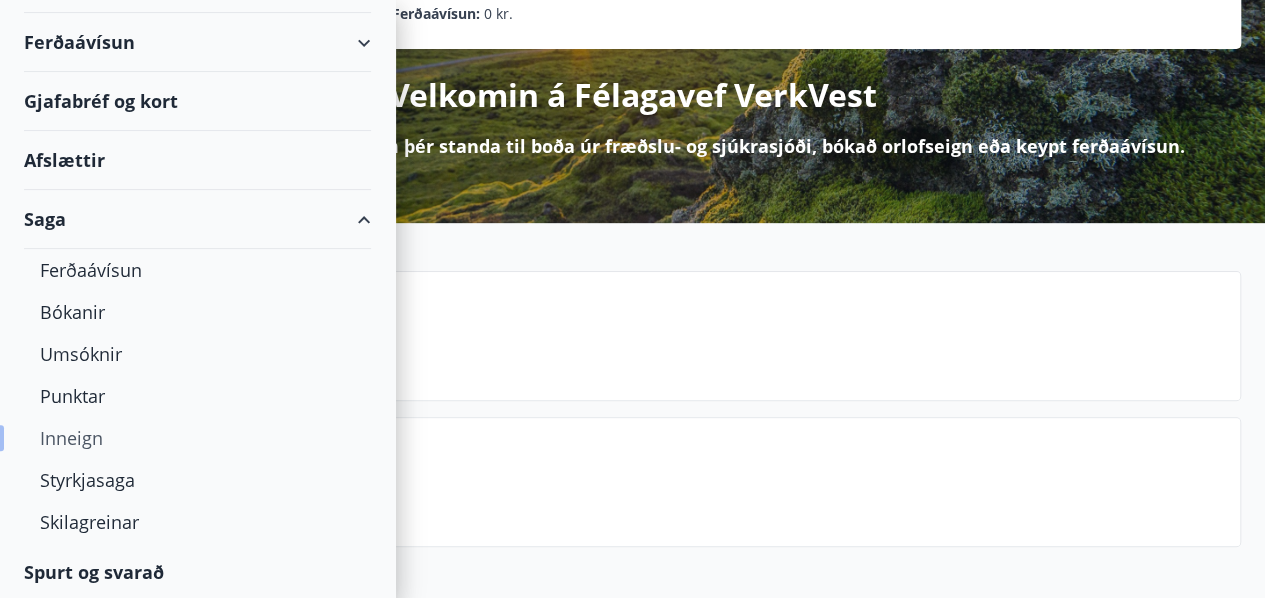 click on "Inneign" at bounding box center (197, 438) 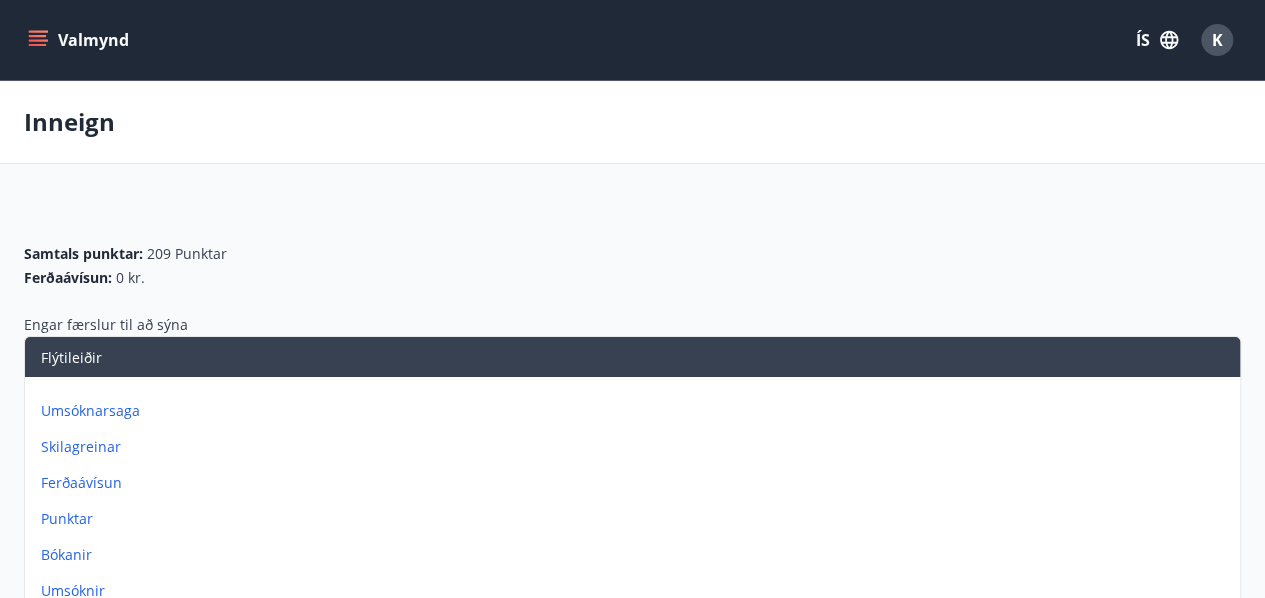 scroll, scrollTop: 100, scrollLeft: 0, axis: vertical 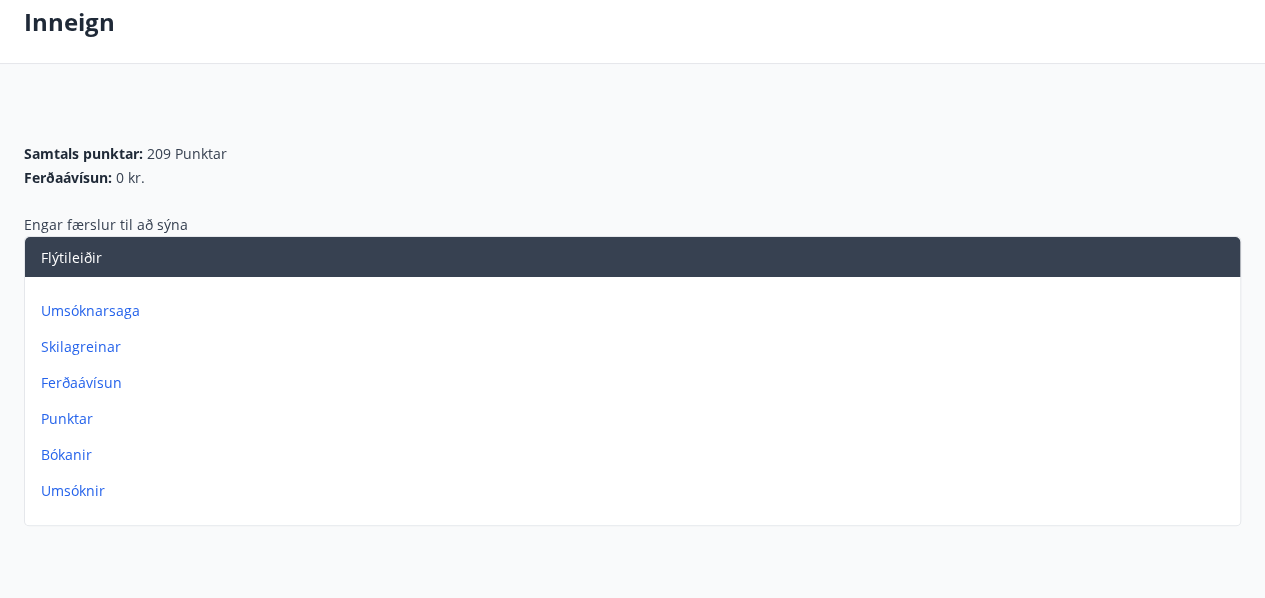 click on "Umsóknarsaga" at bounding box center (636, 311) 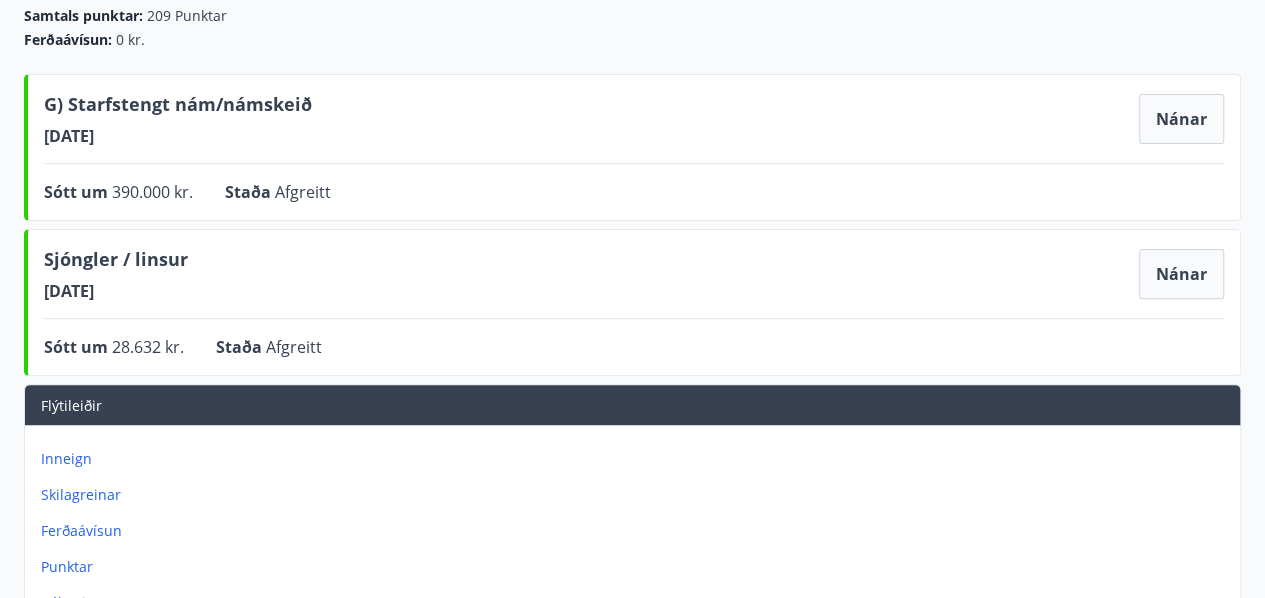 scroll, scrollTop: 200, scrollLeft: 0, axis: vertical 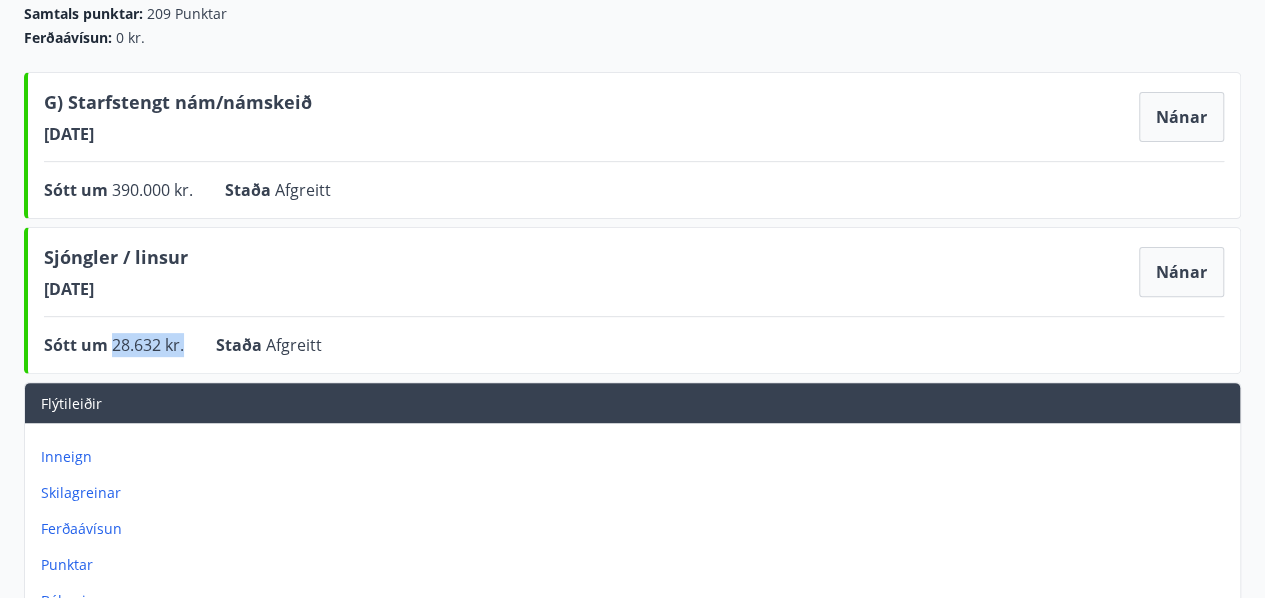 drag, startPoint x: 110, startPoint y: 344, endPoint x: 183, endPoint y: 347, distance: 73.061615 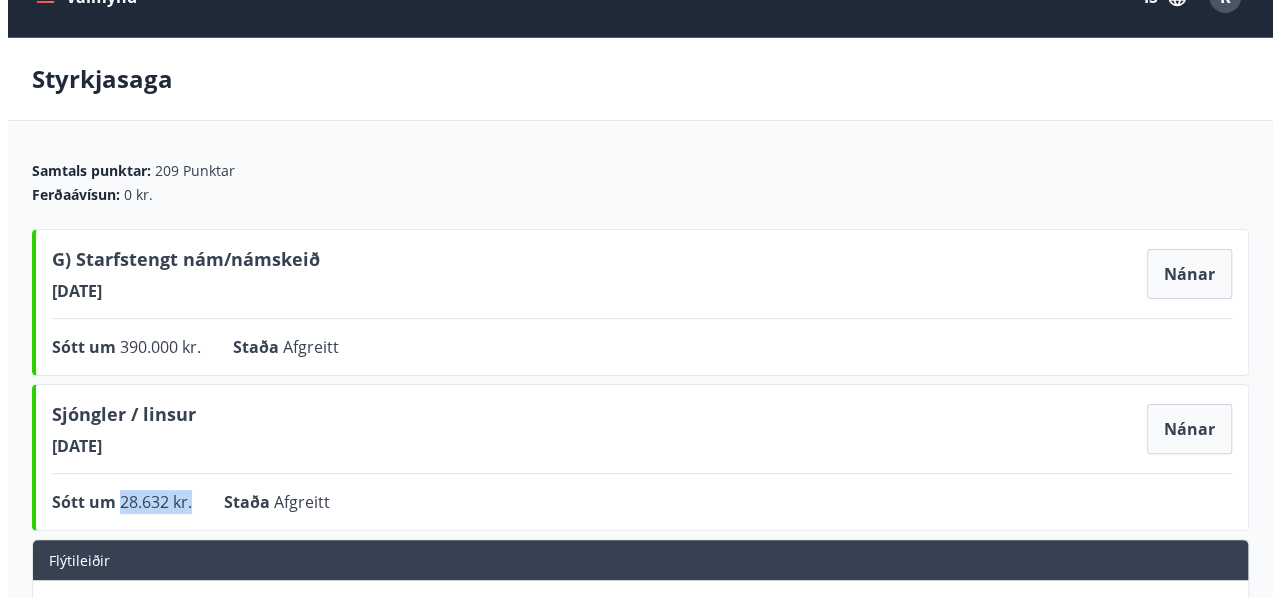 scroll, scrollTop: 0, scrollLeft: 0, axis: both 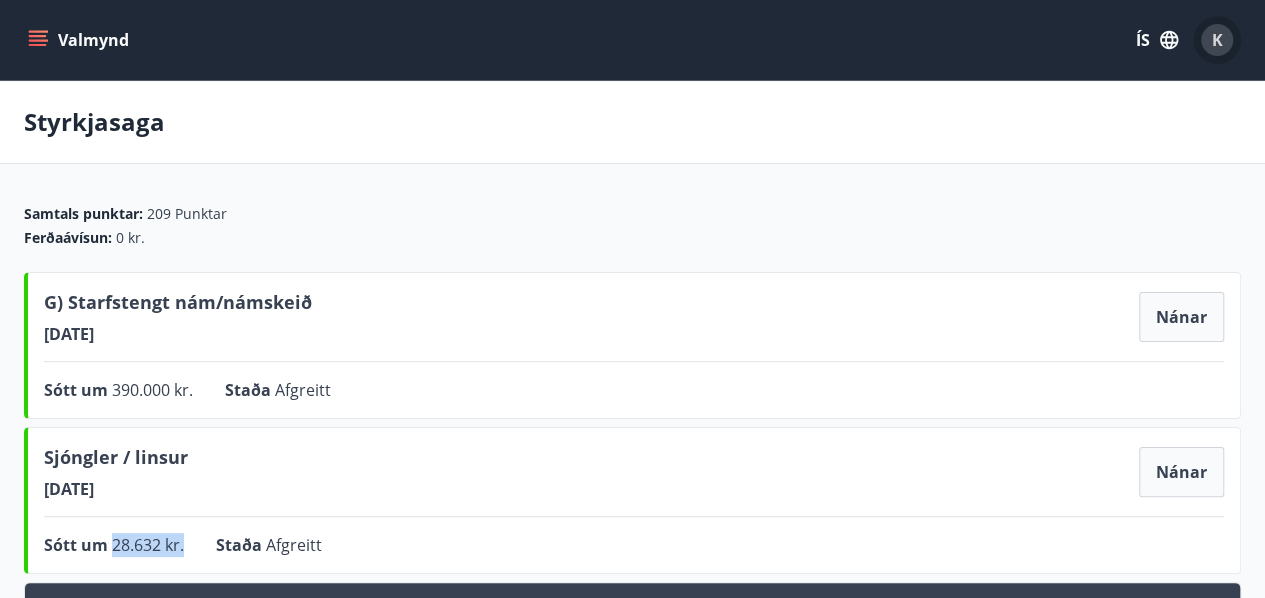 click on "K" at bounding box center (1217, 40) 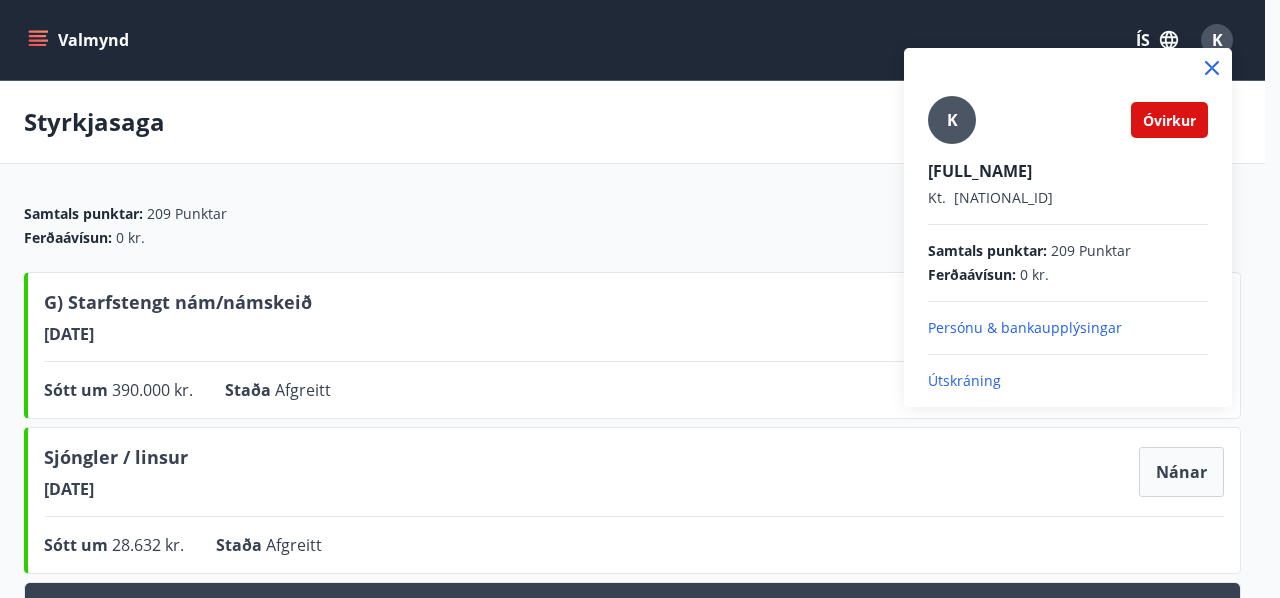 click on "Útskráning" at bounding box center [1068, 328] 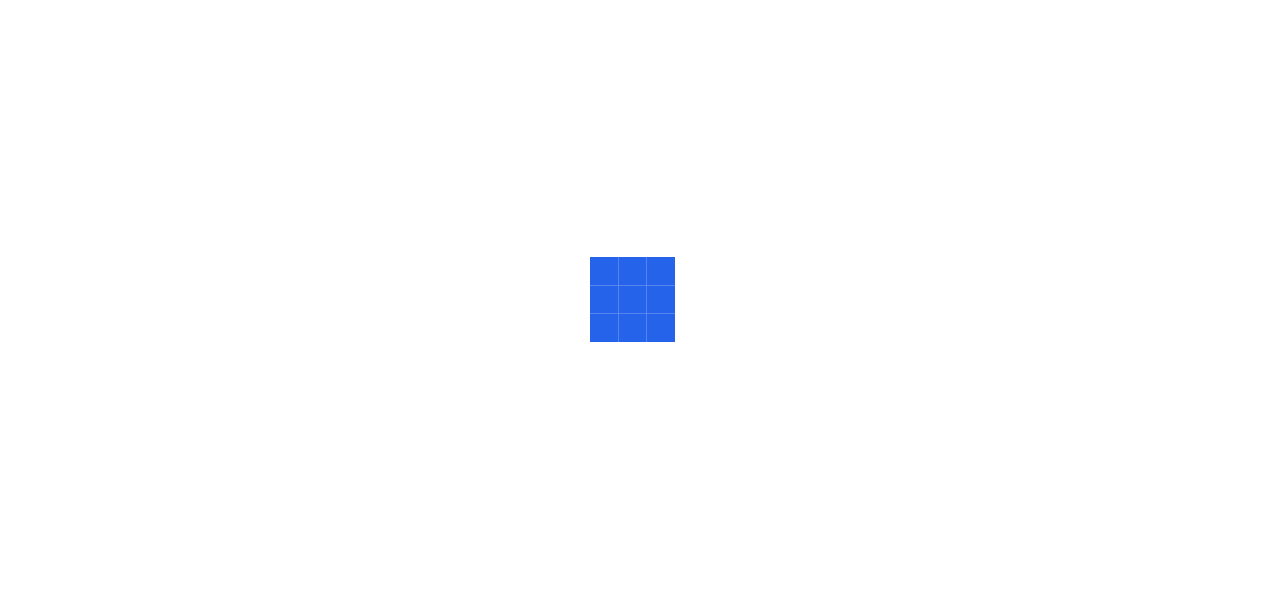 scroll, scrollTop: 0, scrollLeft: 0, axis: both 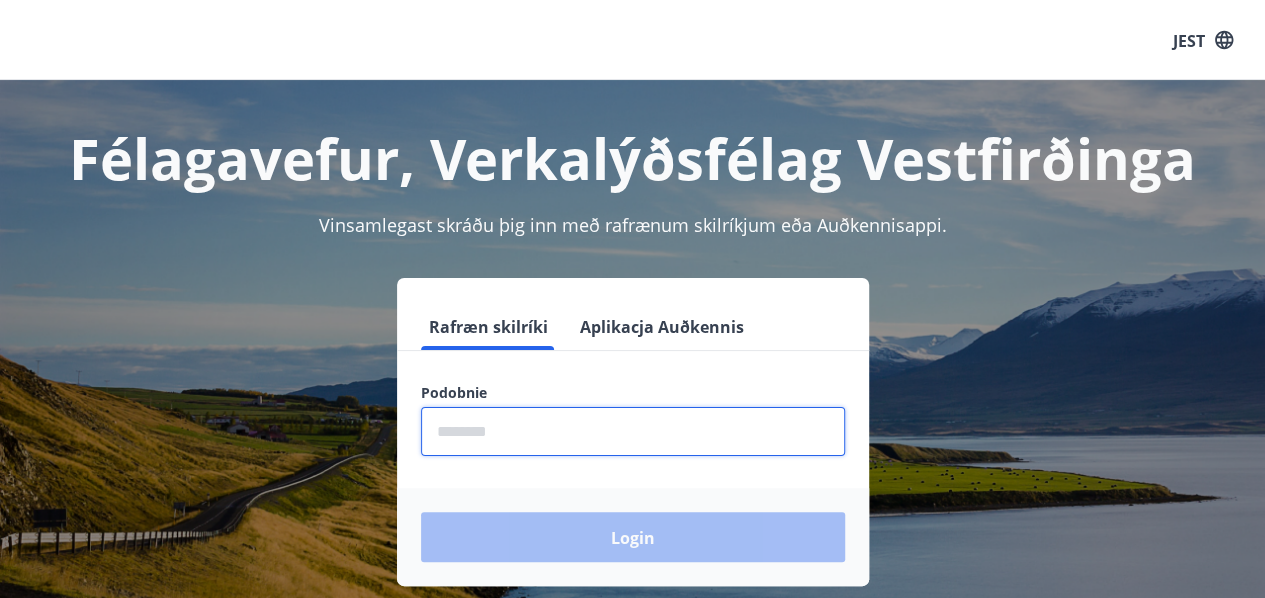 click at bounding box center (633, 431) 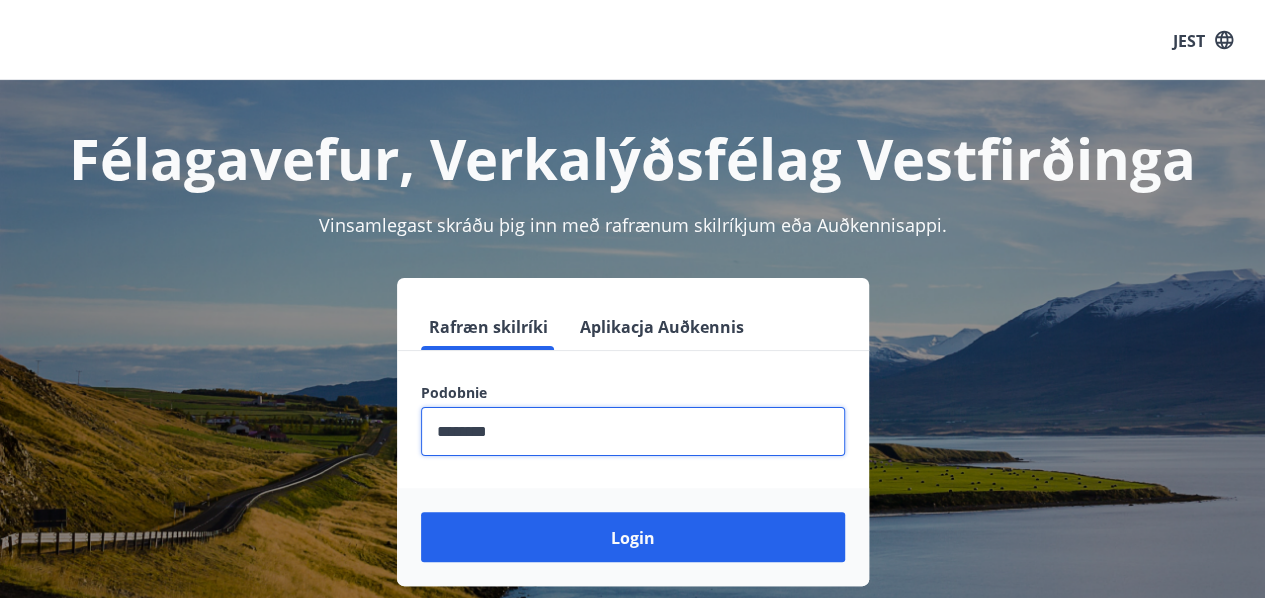 type on "********" 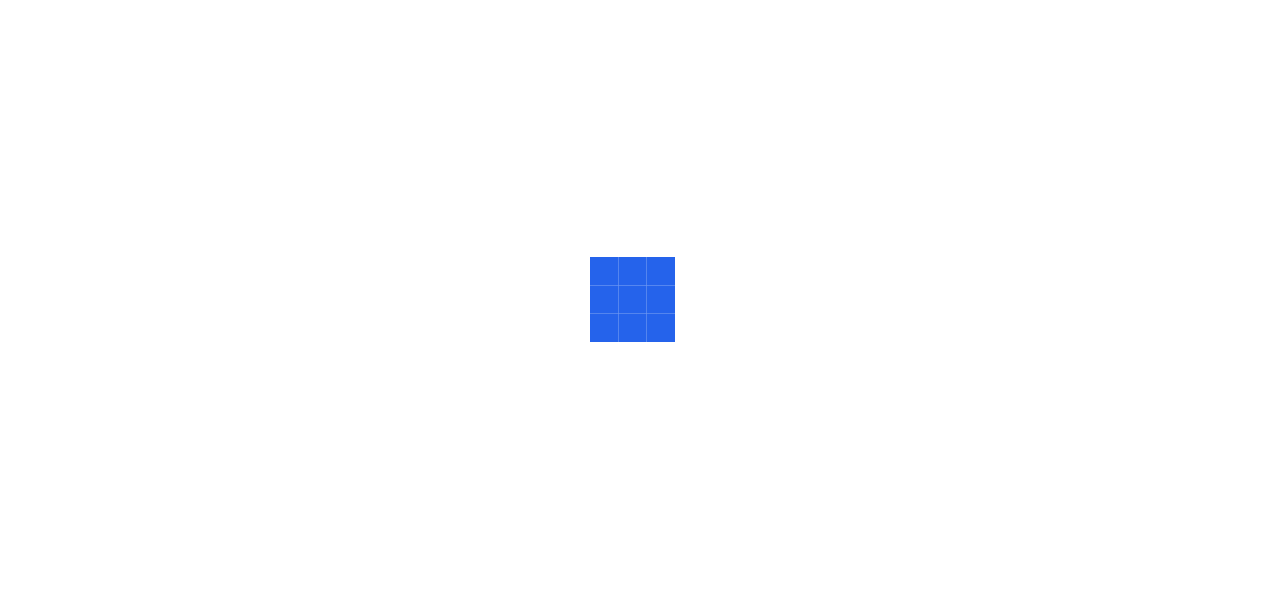 scroll, scrollTop: 0, scrollLeft: 0, axis: both 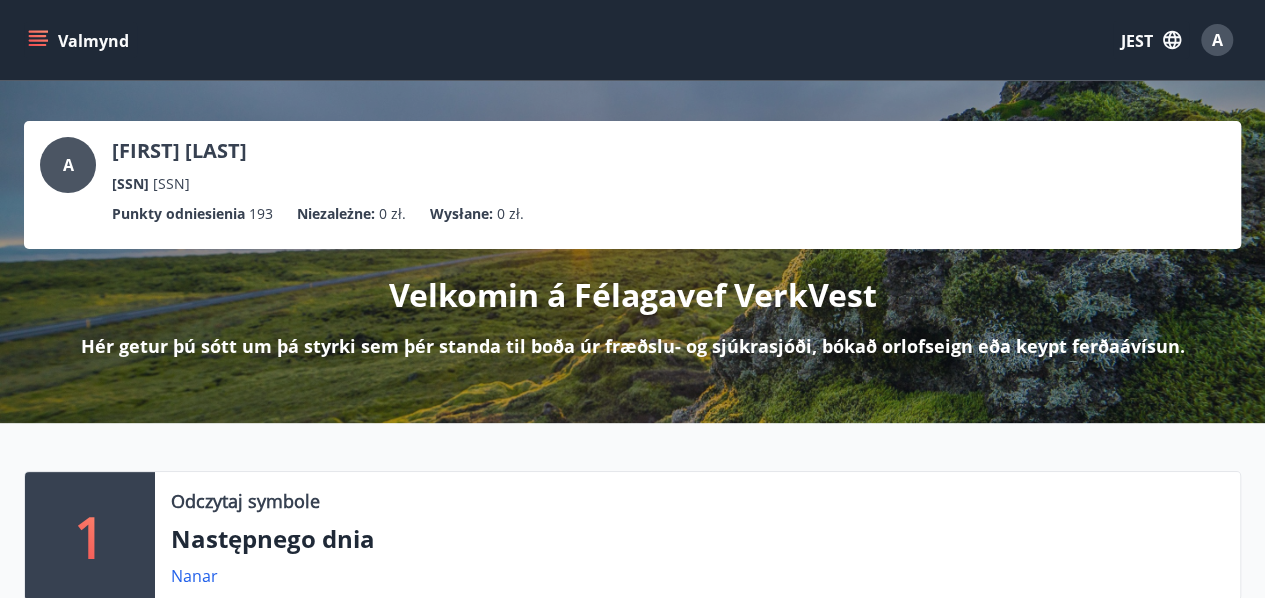 click at bounding box center (38, 40) 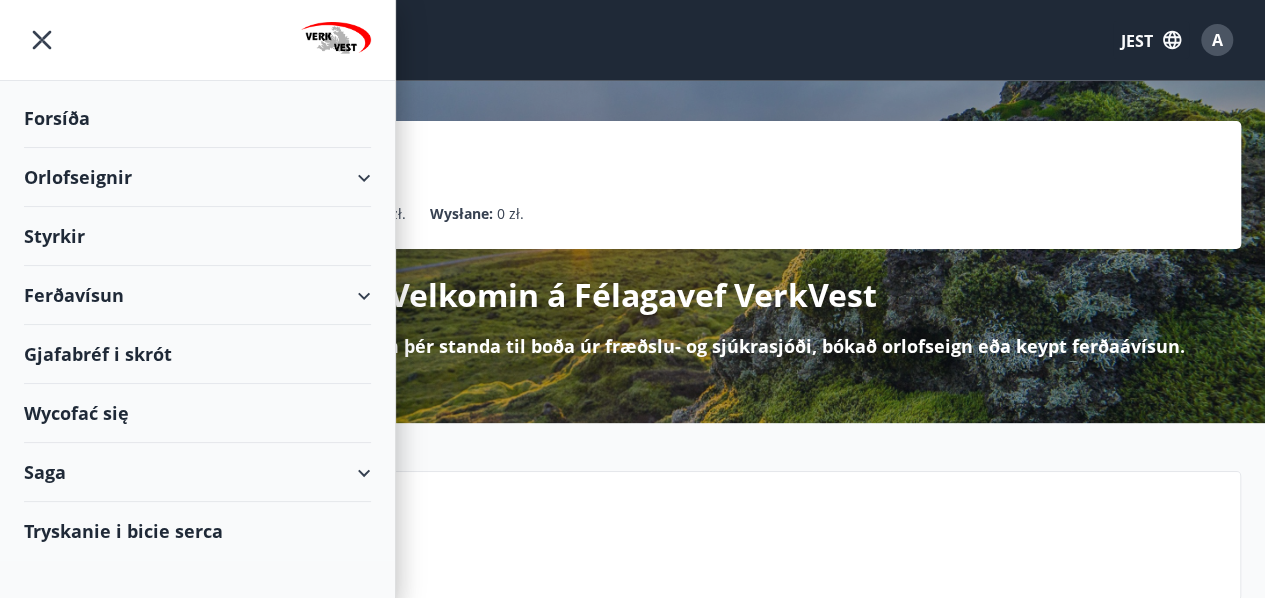 click on "Ferðavísun" at bounding box center (197, 295) 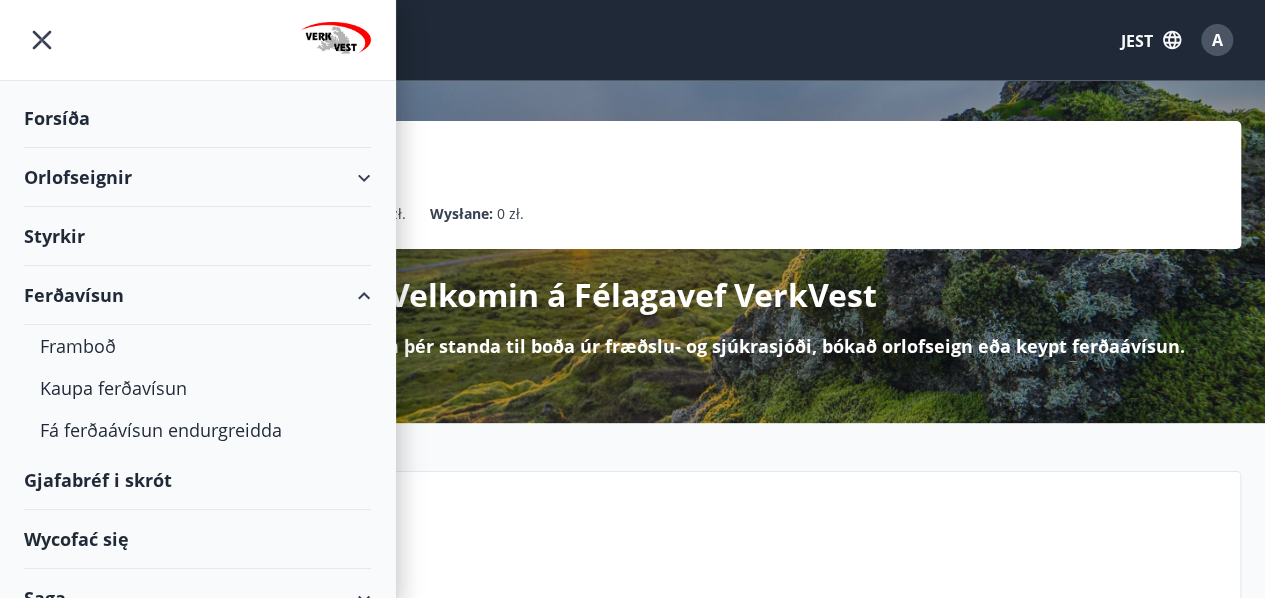 scroll, scrollTop: 85, scrollLeft: 0, axis: vertical 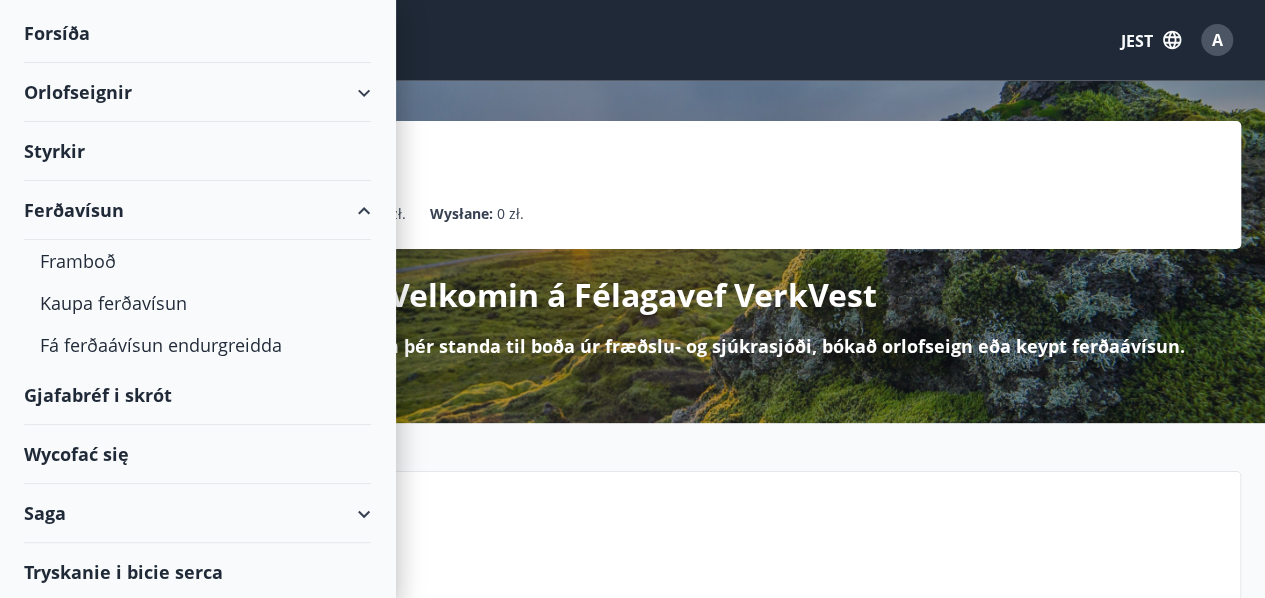 click on "Saga" at bounding box center [197, 513] 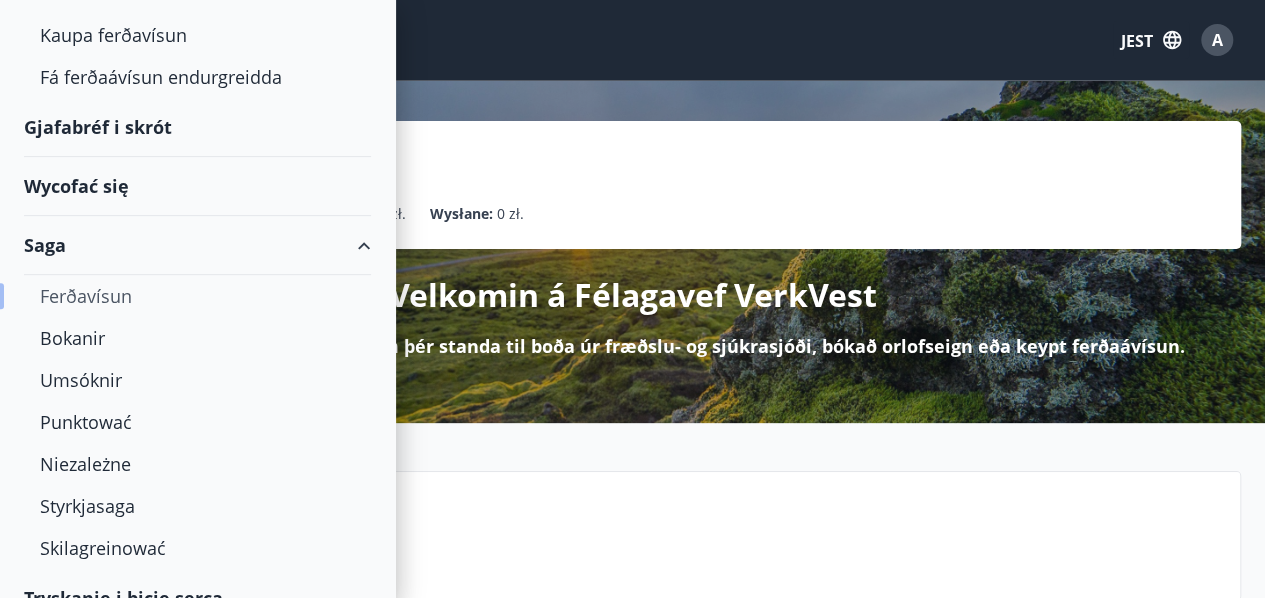 scroll, scrollTop: 379, scrollLeft: 0, axis: vertical 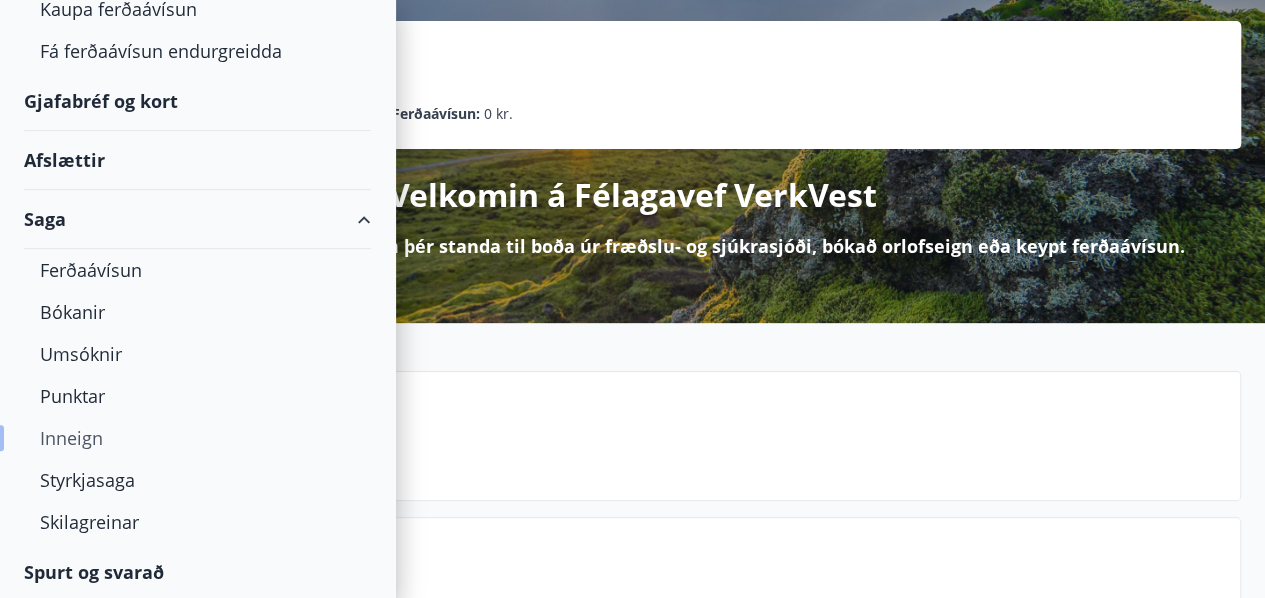 click on "Inneign" at bounding box center [197, 438] 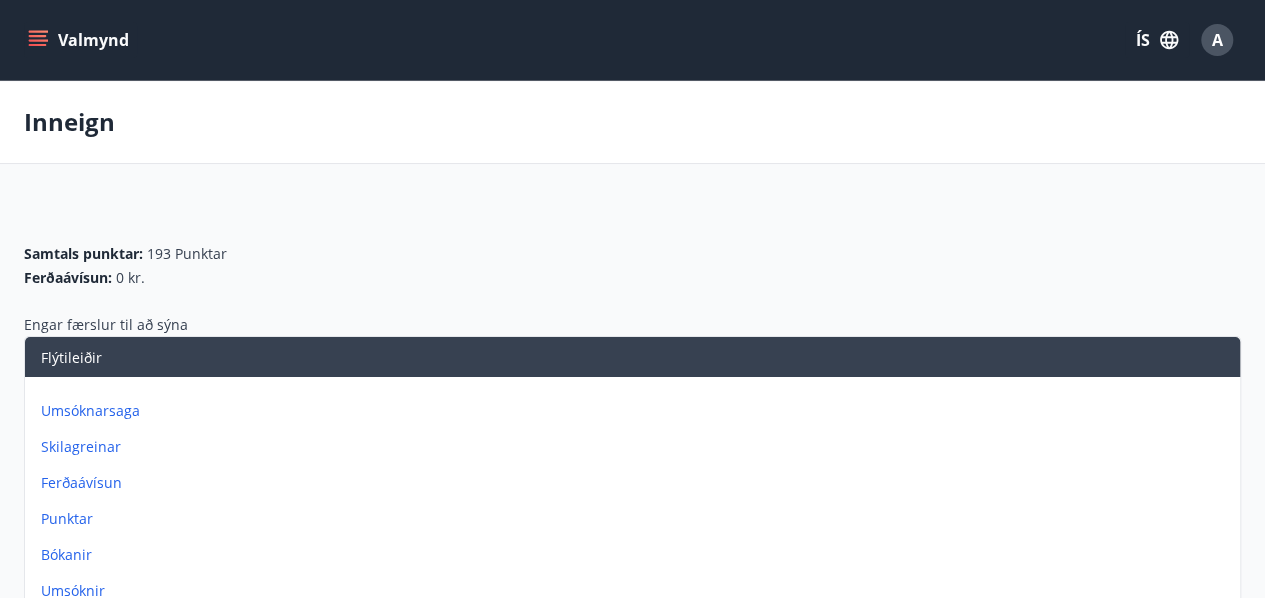 click on "Umsóknarsaga" at bounding box center [636, 411] 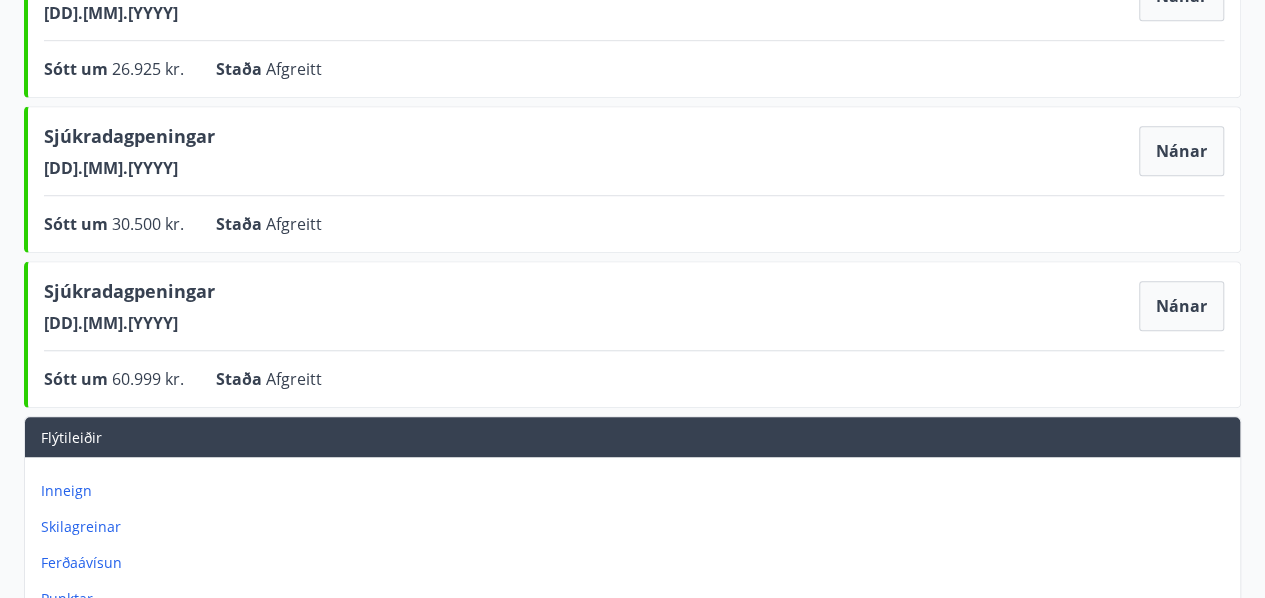 scroll, scrollTop: 600, scrollLeft: 0, axis: vertical 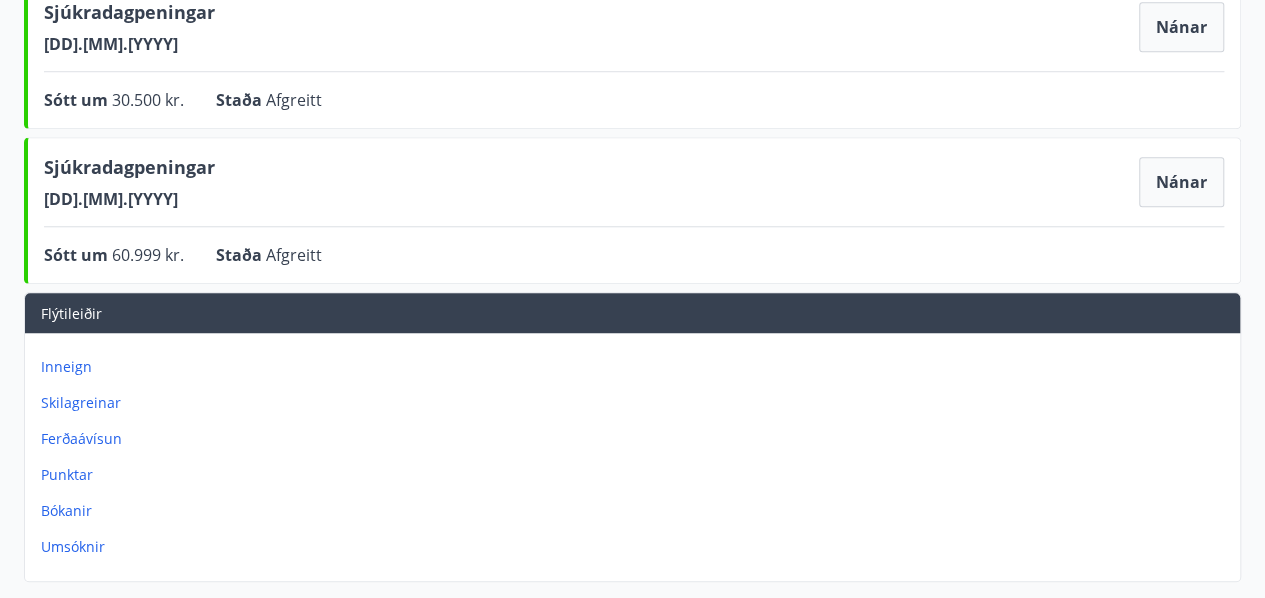click on "Bókanir" at bounding box center (636, 511) 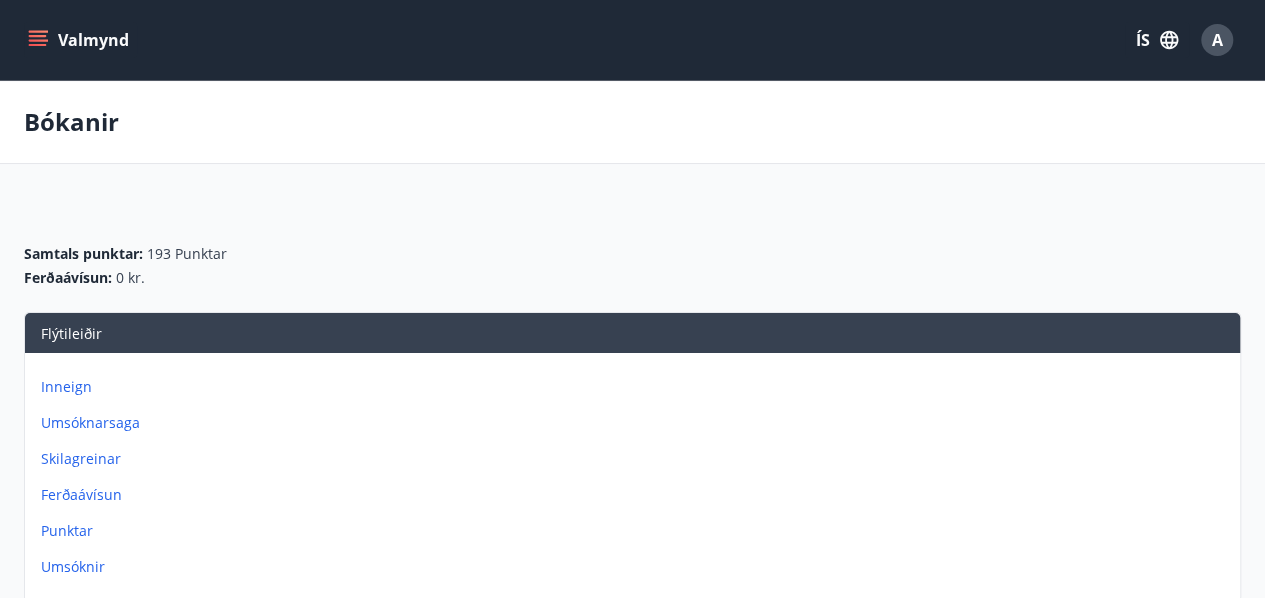 scroll, scrollTop: 200, scrollLeft: 0, axis: vertical 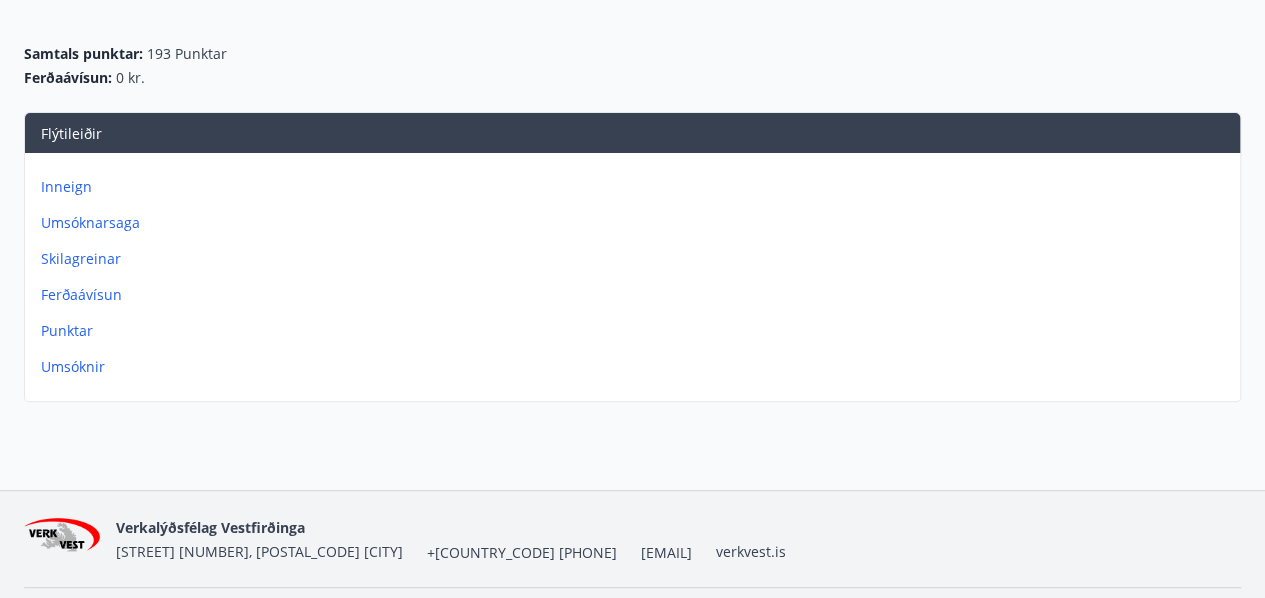 click on "Skilagreinar" at bounding box center [636, 259] 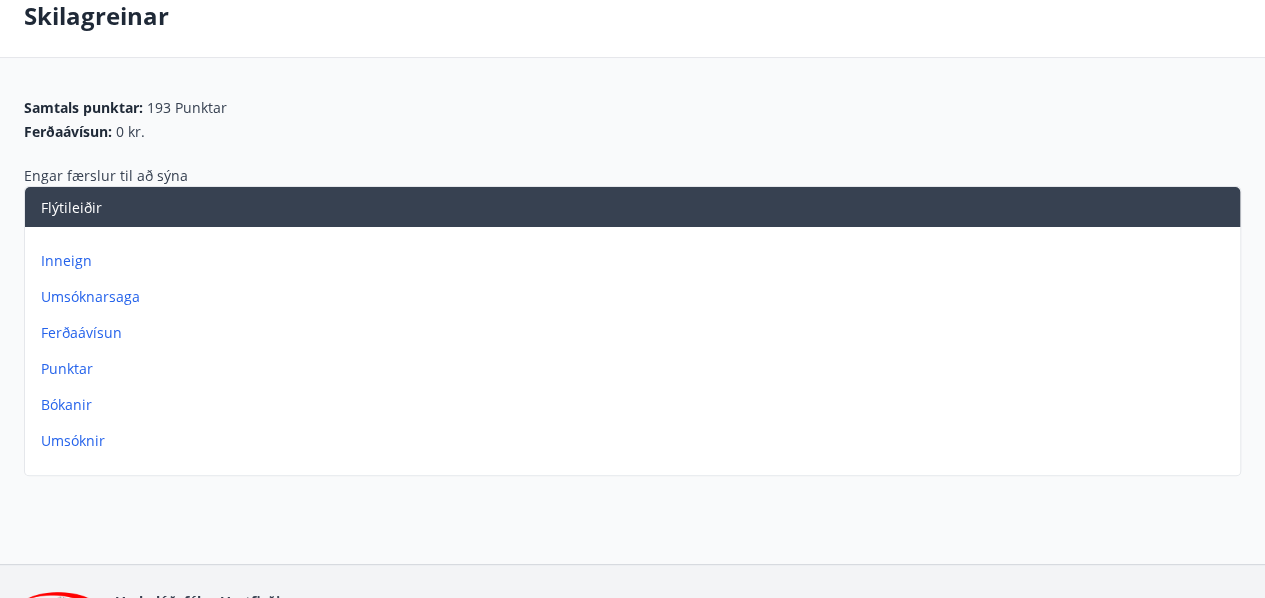 scroll, scrollTop: 200, scrollLeft: 0, axis: vertical 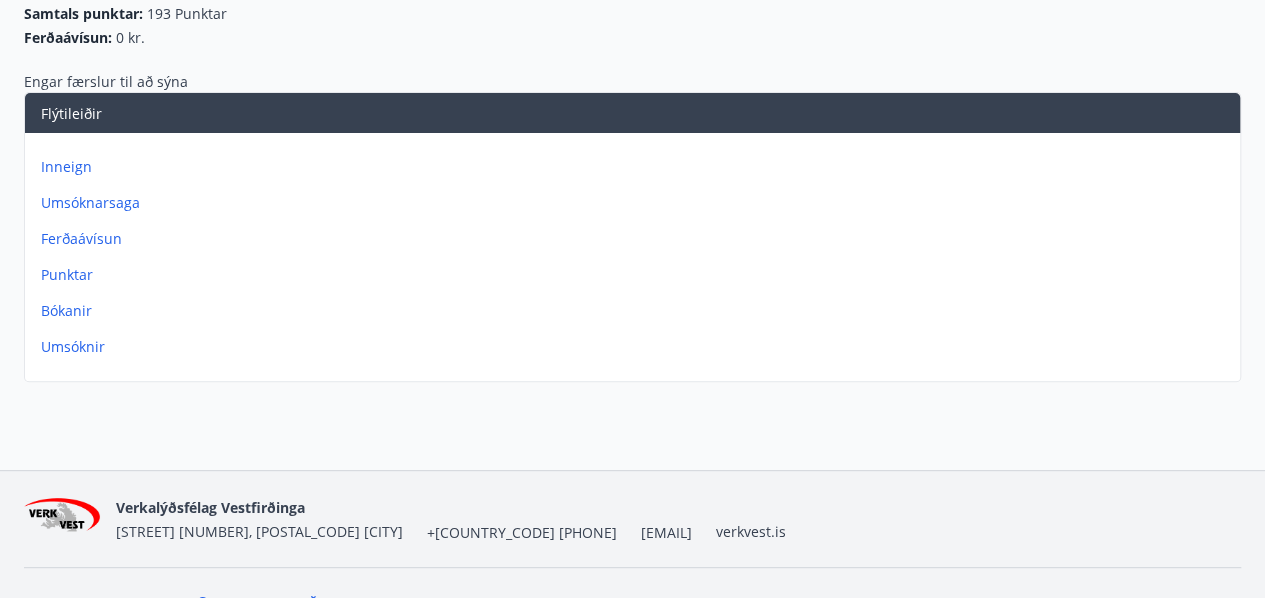 click on "Inneign" at bounding box center [636, 167] 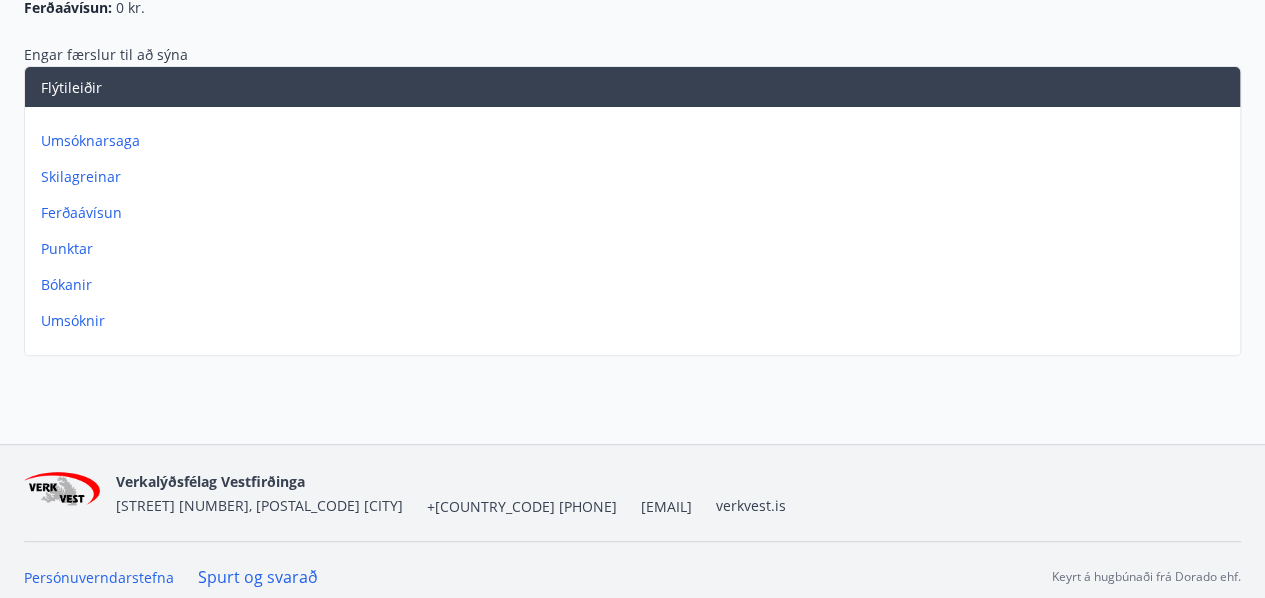 scroll, scrollTop: 282, scrollLeft: 0, axis: vertical 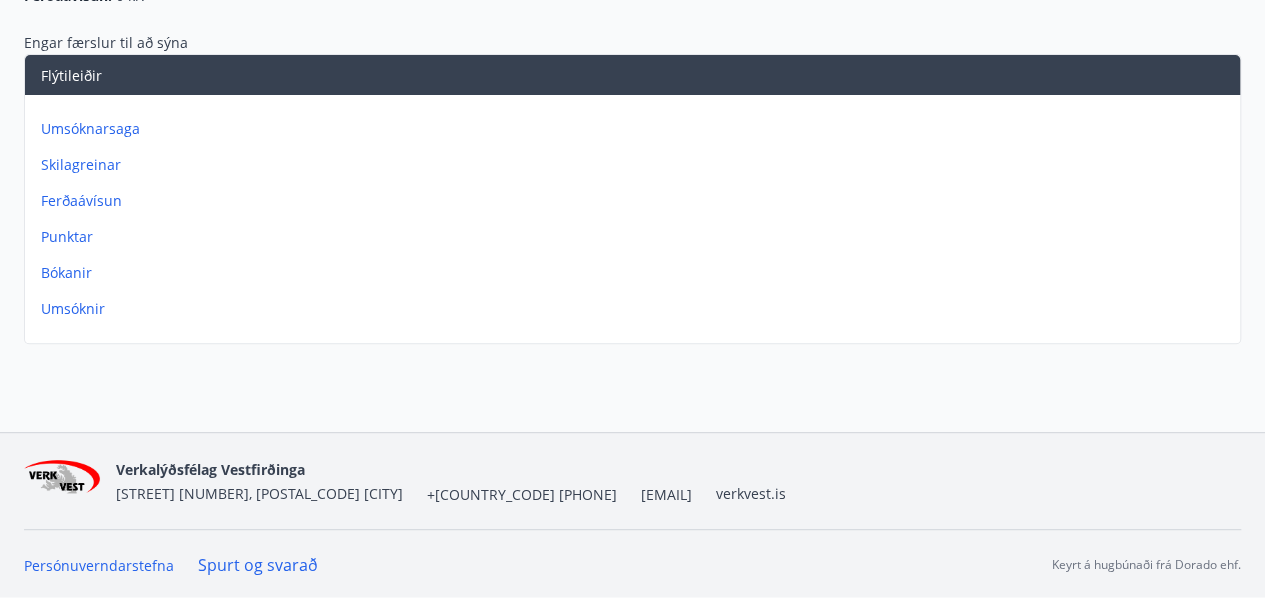 click on "Umsóknarsaga" at bounding box center [636, 129] 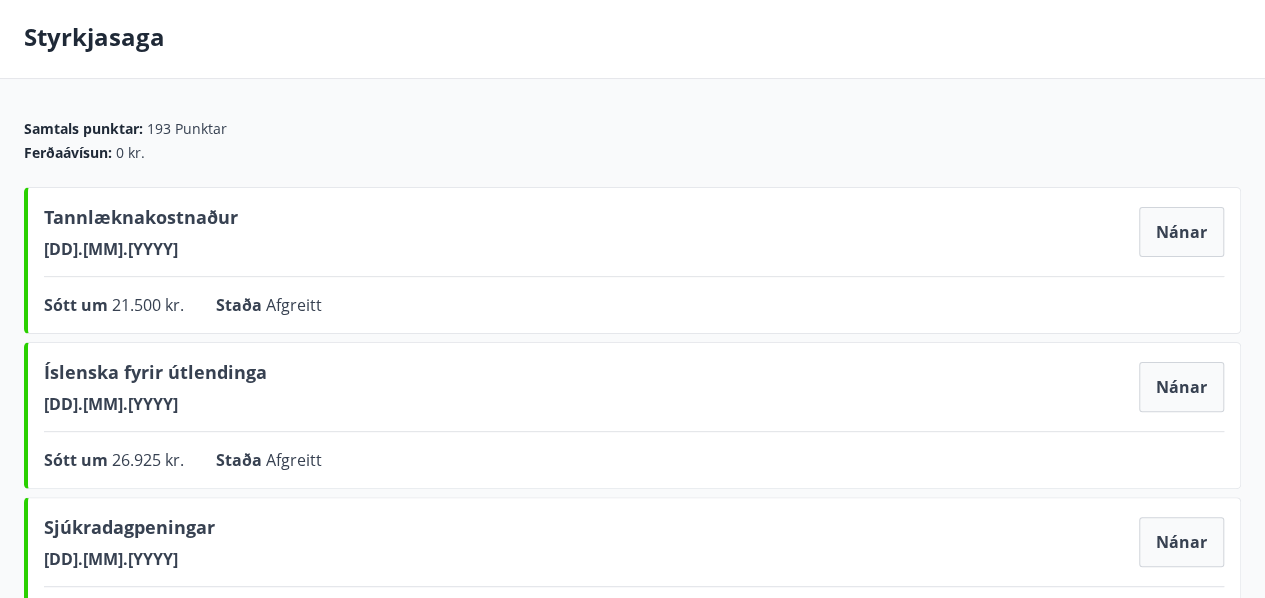 scroll, scrollTop: 0, scrollLeft: 0, axis: both 